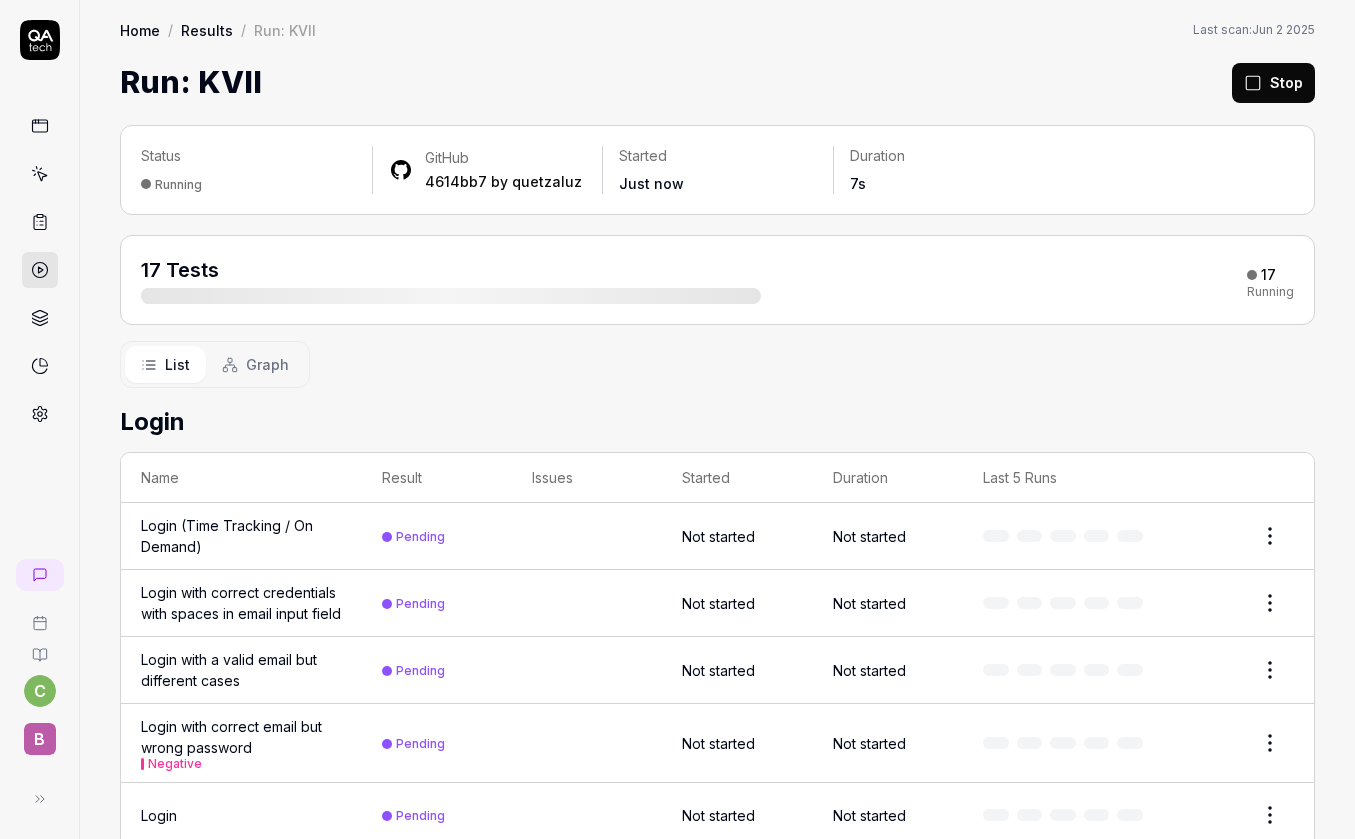 scroll, scrollTop: 0, scrollLeft: 0, axis: both 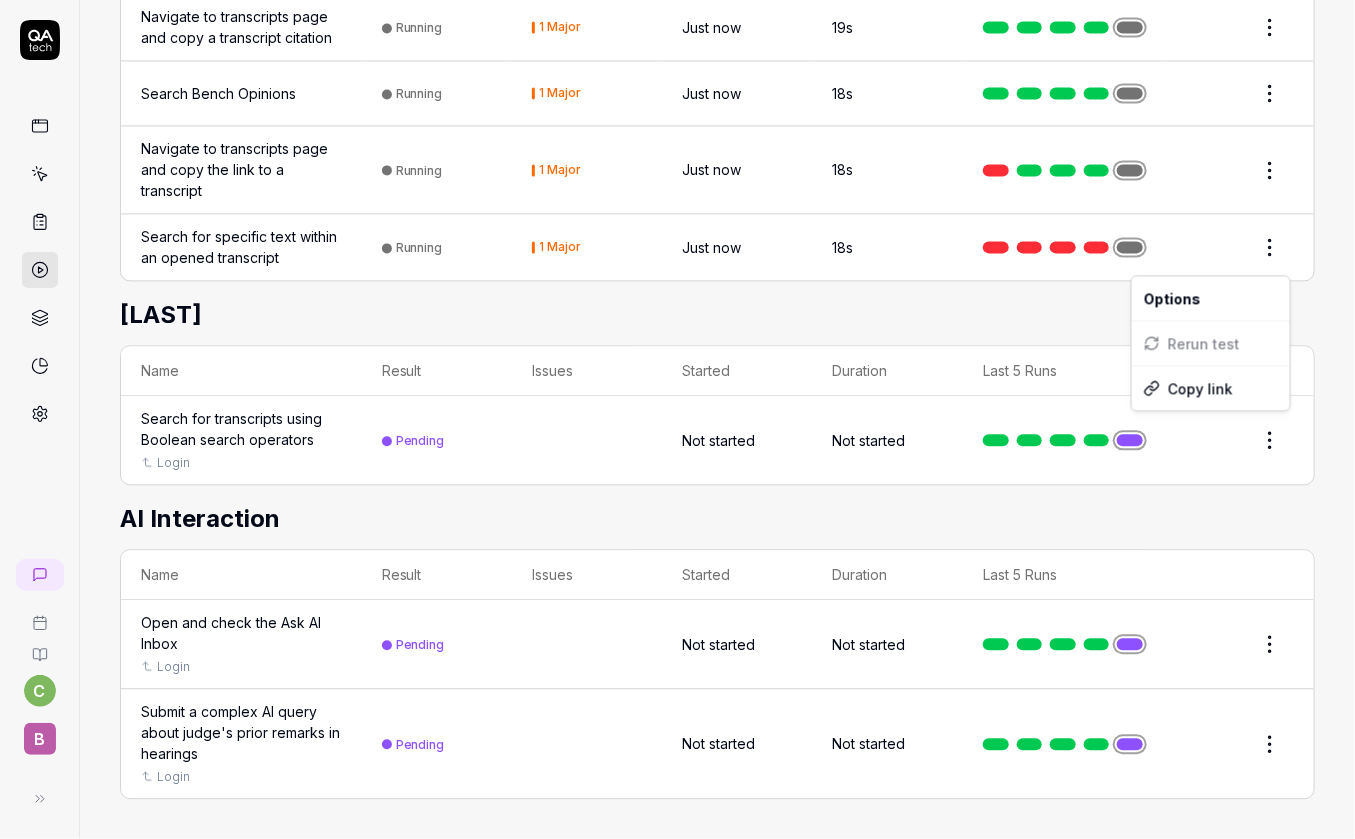 click on "c B Home / Results / Run: KVll Home / Results / Run: KVll Last scan:  Jun 2 2025 Run: KVll Stop Status Running  GitHub 4614bb7   by   quetzaluz Started A minute ago Duration 42s 17 Tests   from   ci-cd   17 Running List Graph Login Name Result Issues Started Duration Last 5 Runs Login with a valid email but different cases Running 1   Major Just now 18s Login with correct credentials with spaces in email input field Running 1   Major Just now 18s Login with correct email but wrong password Negative Running 1   Major Just now 17s Login Running 1   Major Just now 17s Login (Time Tracking / On Demand) Running 1   Major Just now 17s User Activity Name Result Issues Started Duration Last 5 Runs Access and view previous activity history Login (Time Tracking / On Demand) Pending Not started Not started Start a timer to track time spent on a specific matter Login (Time Tracking / On Demand) Pending Not started Not started Stop a currently running timer for a matter Login (Time Tracking / On Demand) Pending Name Login" at bounding box center (677, 419) 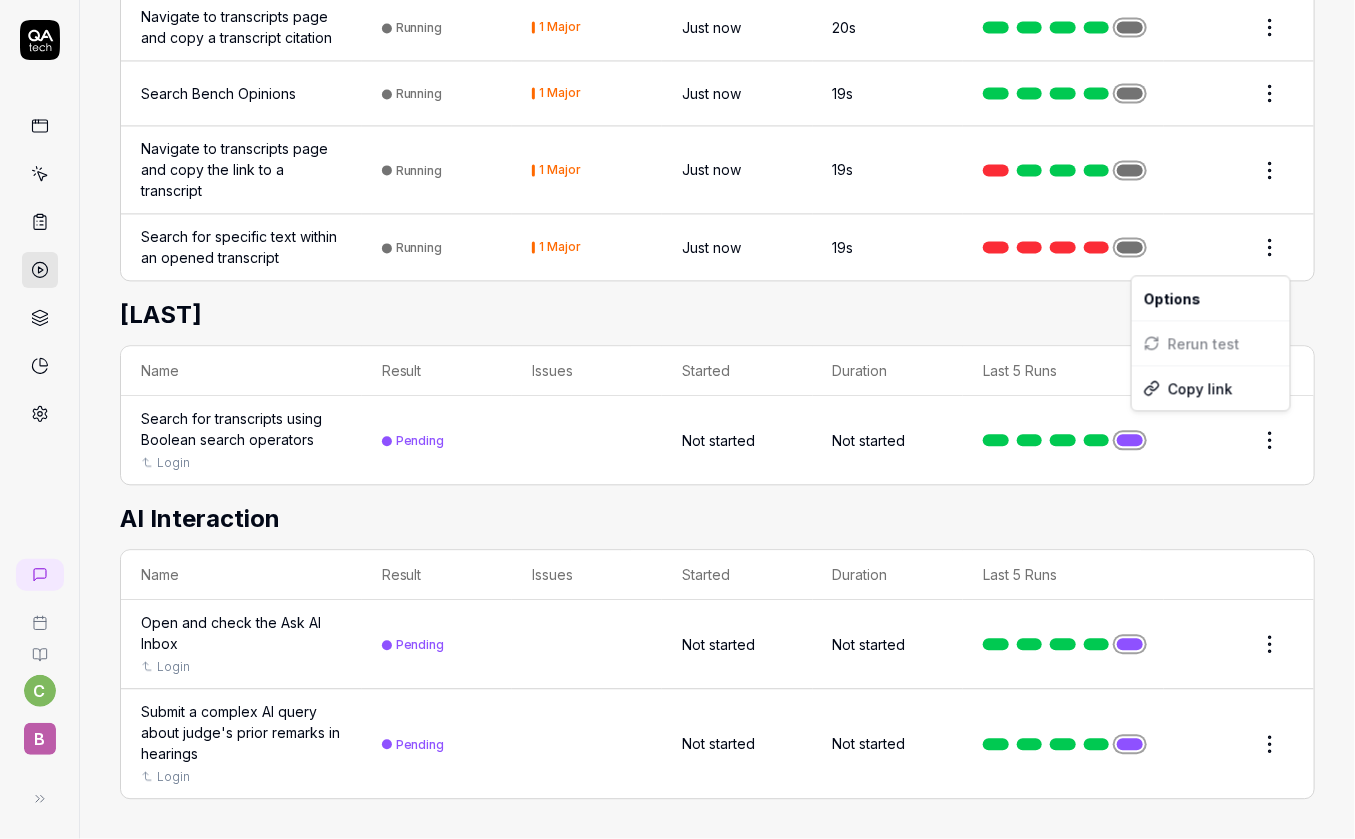 click on "c B Home / Results / Run: KVll Home / Results / Run: KVll Last scan:  Jun 2 2025 Run: KVll Stop Status Running  GitHub 4614bb7   by   quetzaluz Started A minute ago Duration 43s 17 Tests   from   ci-cd   17 Running List Graph Login Name Result Issues Started Duration Last 5 Runs Login with a valid email but different cases Running 1   Major Just now 19s Login with correct credentials with spaces in email input field Running 1   Major Just now 19s Login with correct email but wrong password Negative Running 1   Major Just now 18s Login Running 1   Major Just now 18s Login (Time Tracking / On Demand) Running 1   Major Just now 18s User Activity Name Result Issues Started Duration Last 5 Runs Access and view previous activity history Login (Time Tracking / On Demand) Pending Not started Not started Start a timer to track time spent on a specific matter Login (Time Tracking / On Demand) Pending Not started Not started Stop a currently running timer for a matter Login (Time Tracking / On Demand) Pending Name Login" at bounding box center [677, 419] 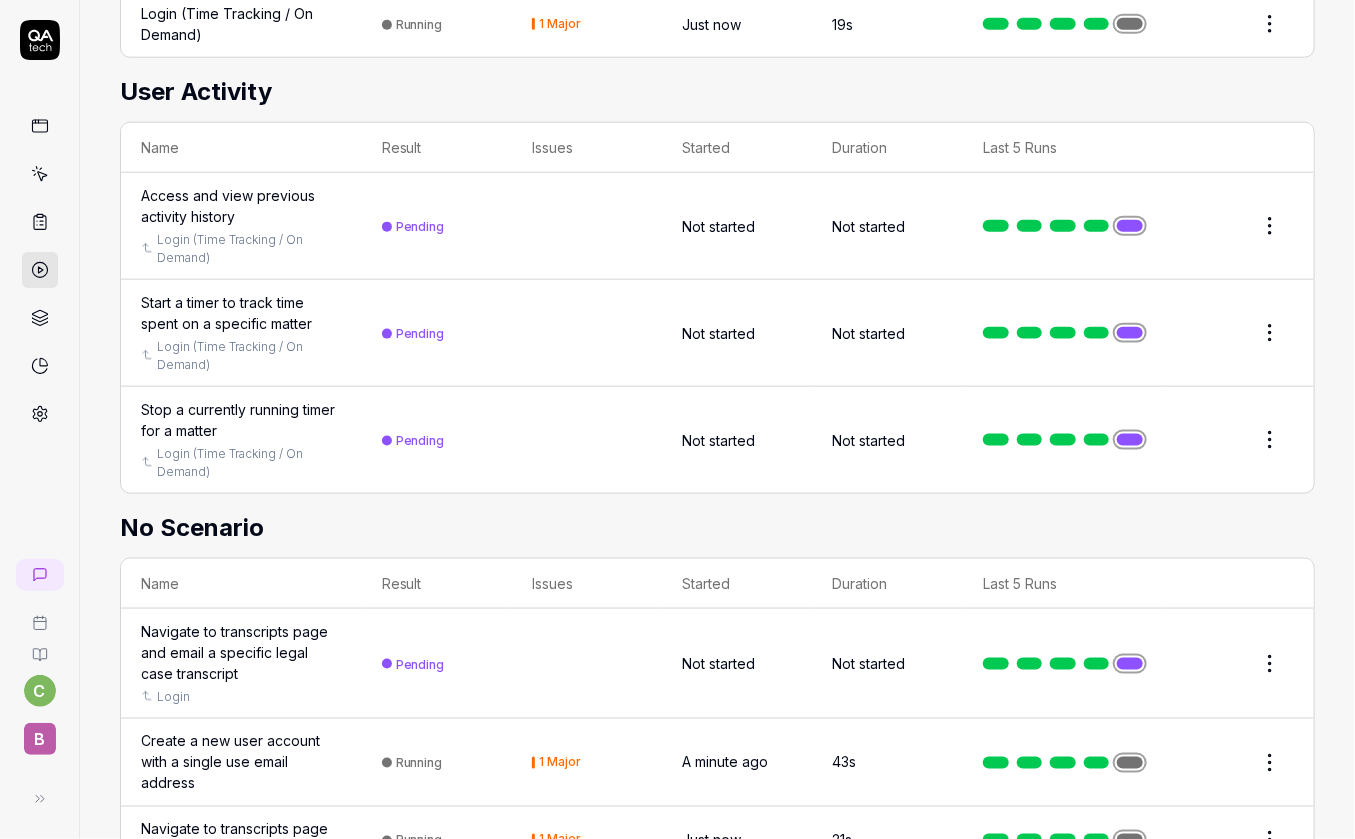 scroll, scrollTop: 0, scrollLeft: 0, axis: both 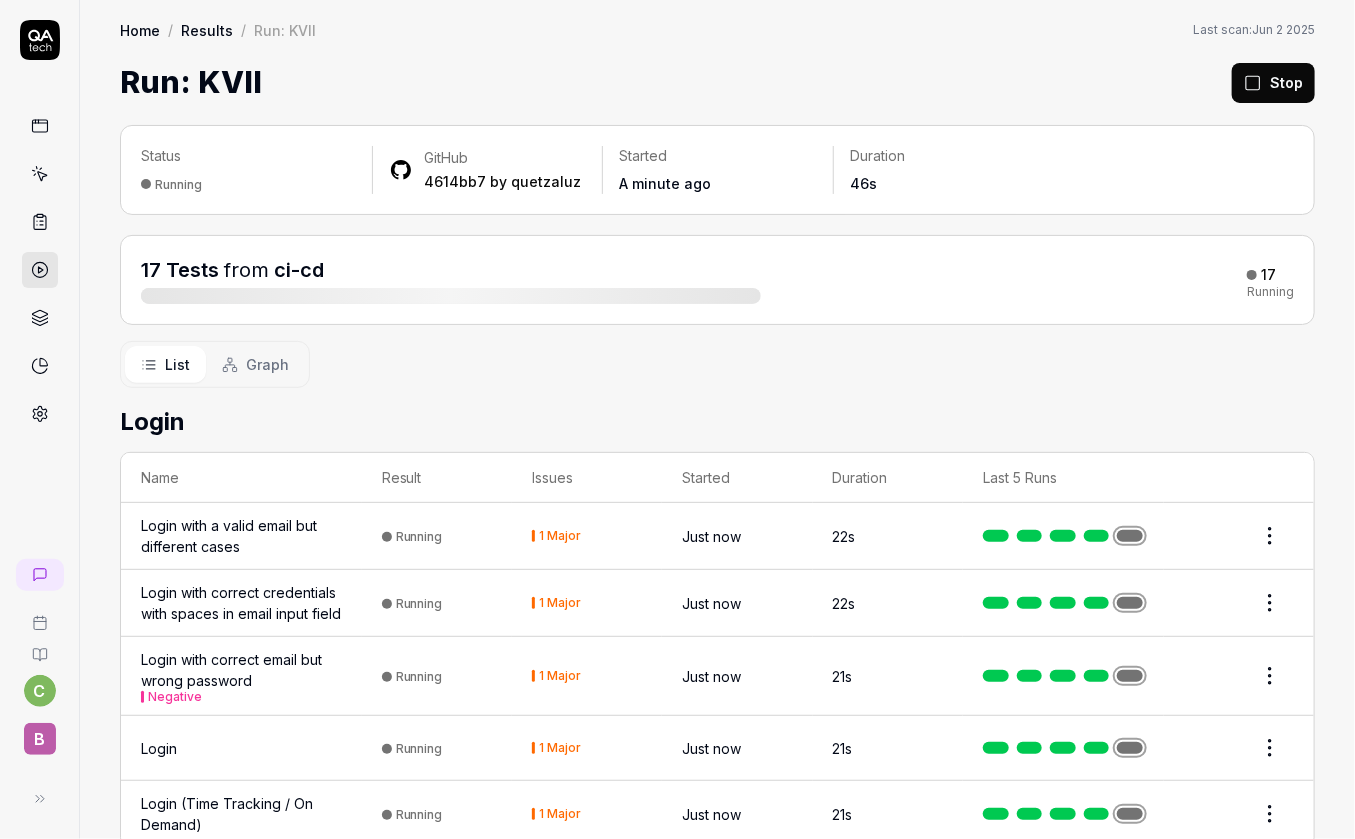 click on "Results" at bounding box center [207, 30] 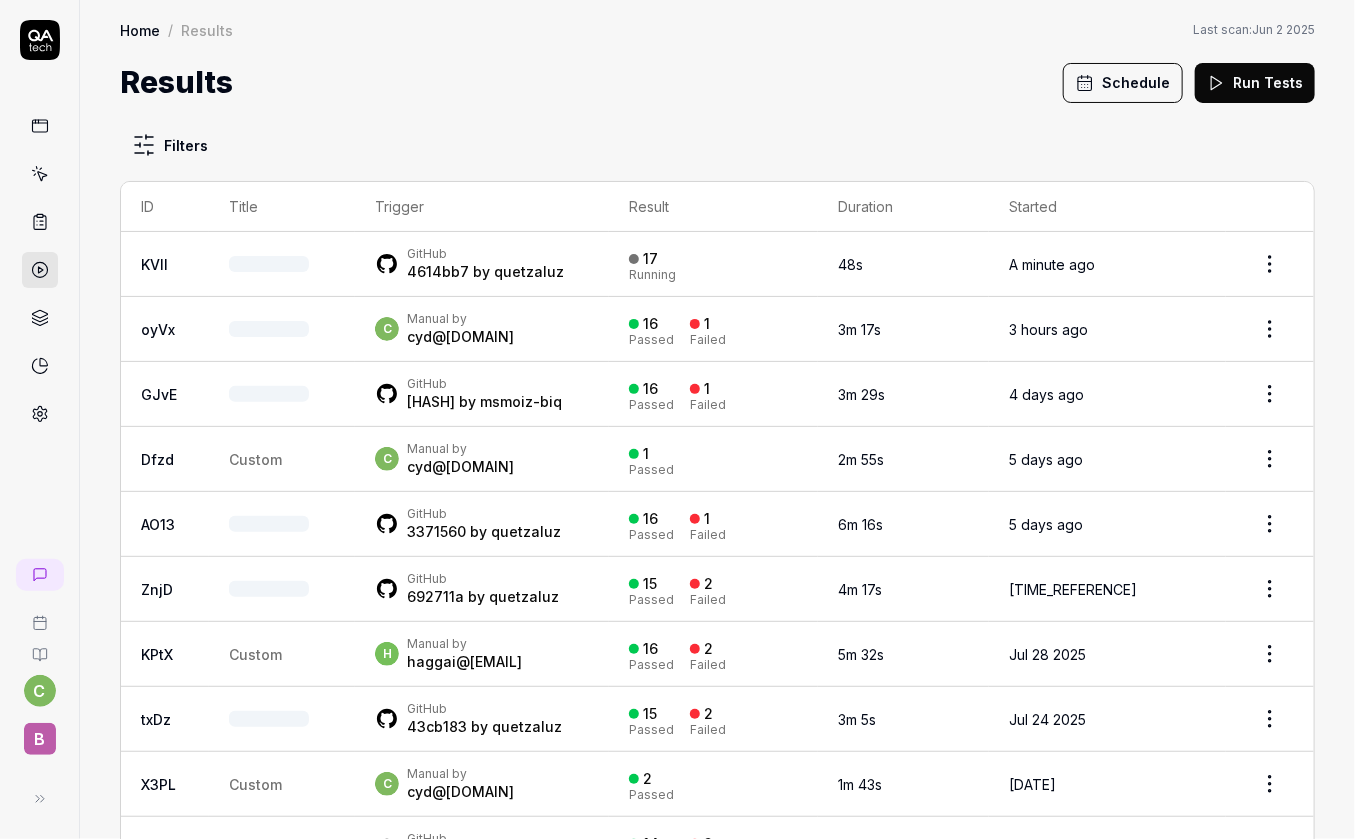 scroll, scrollTop: 20, scrollLeft: 0, axis: vertical 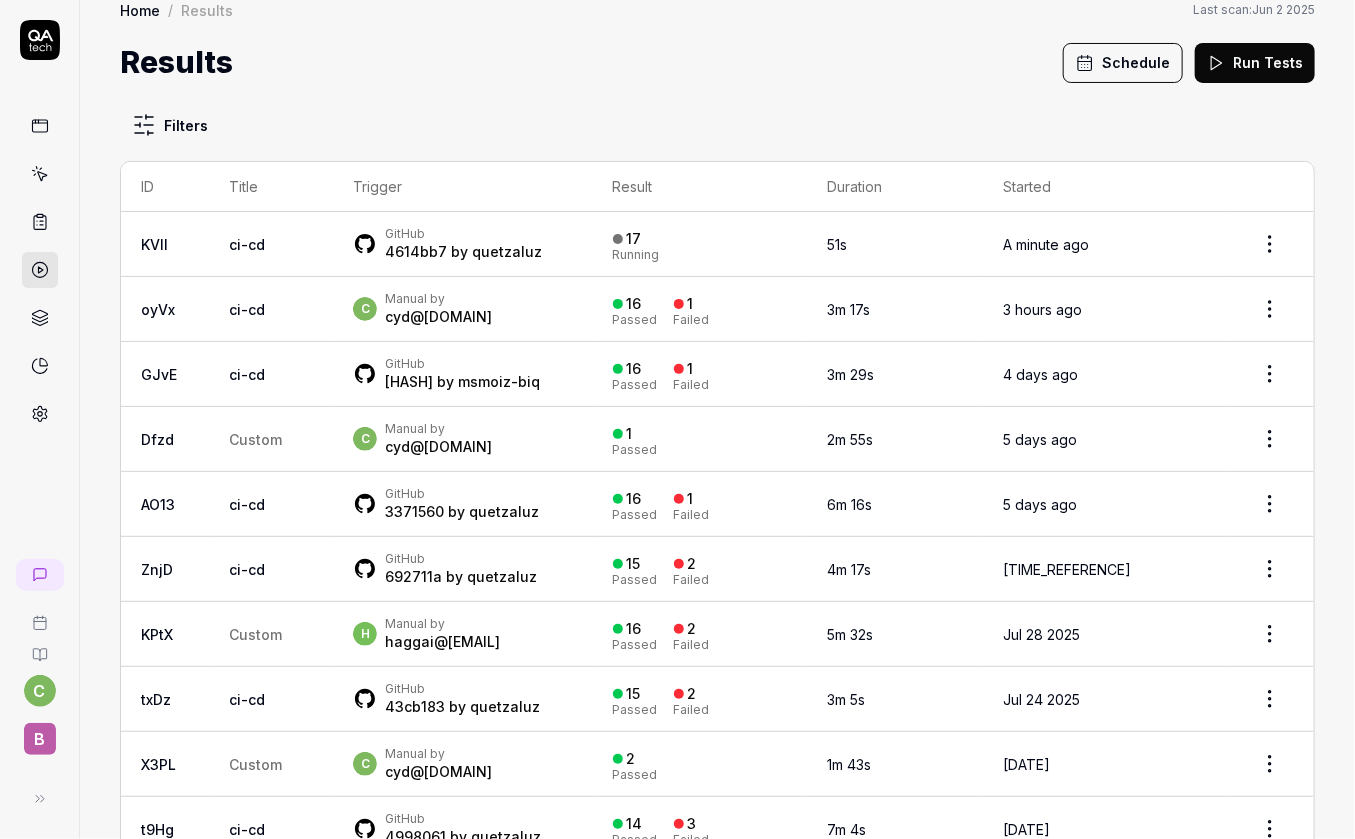 click 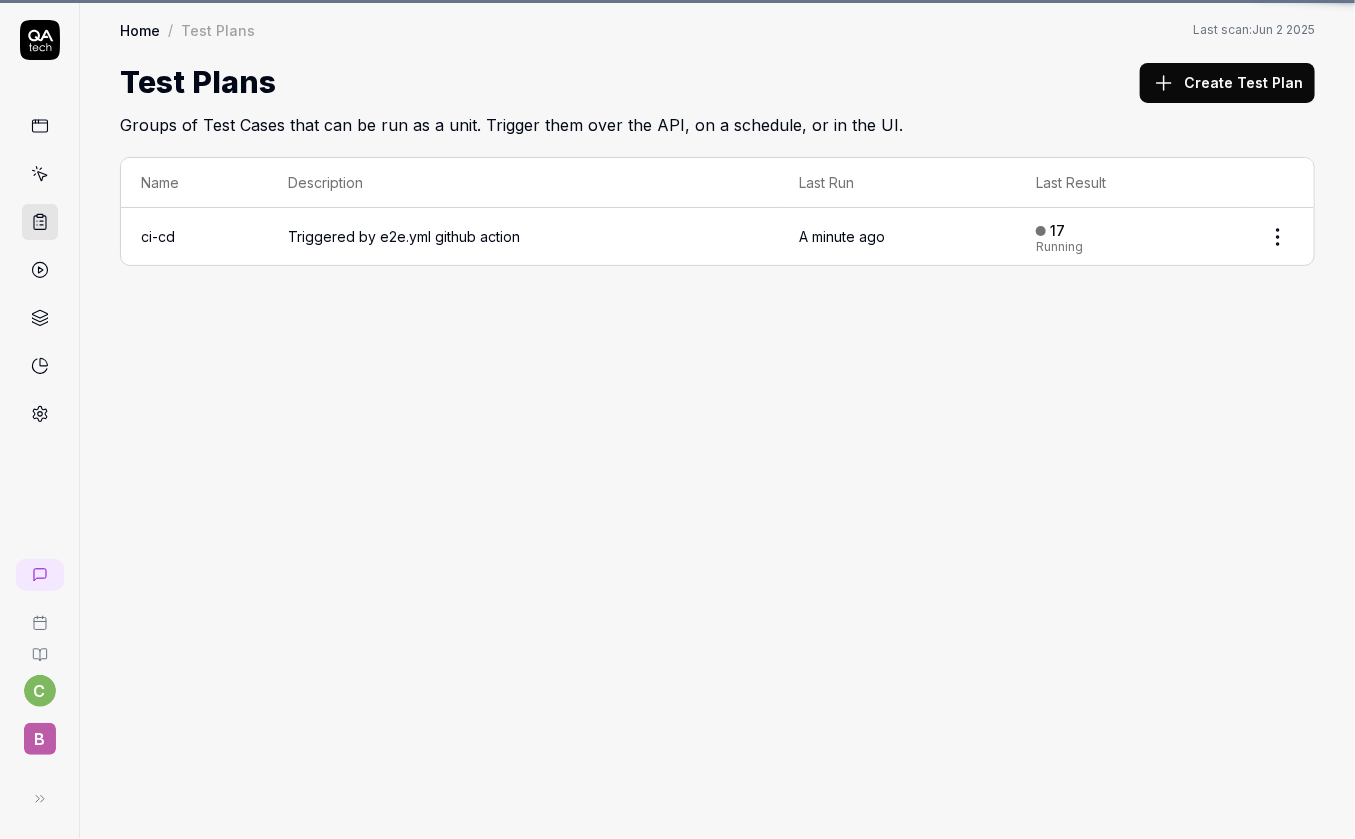 scroll, scrollTop: 0, scrollLeft: 0, axis: both 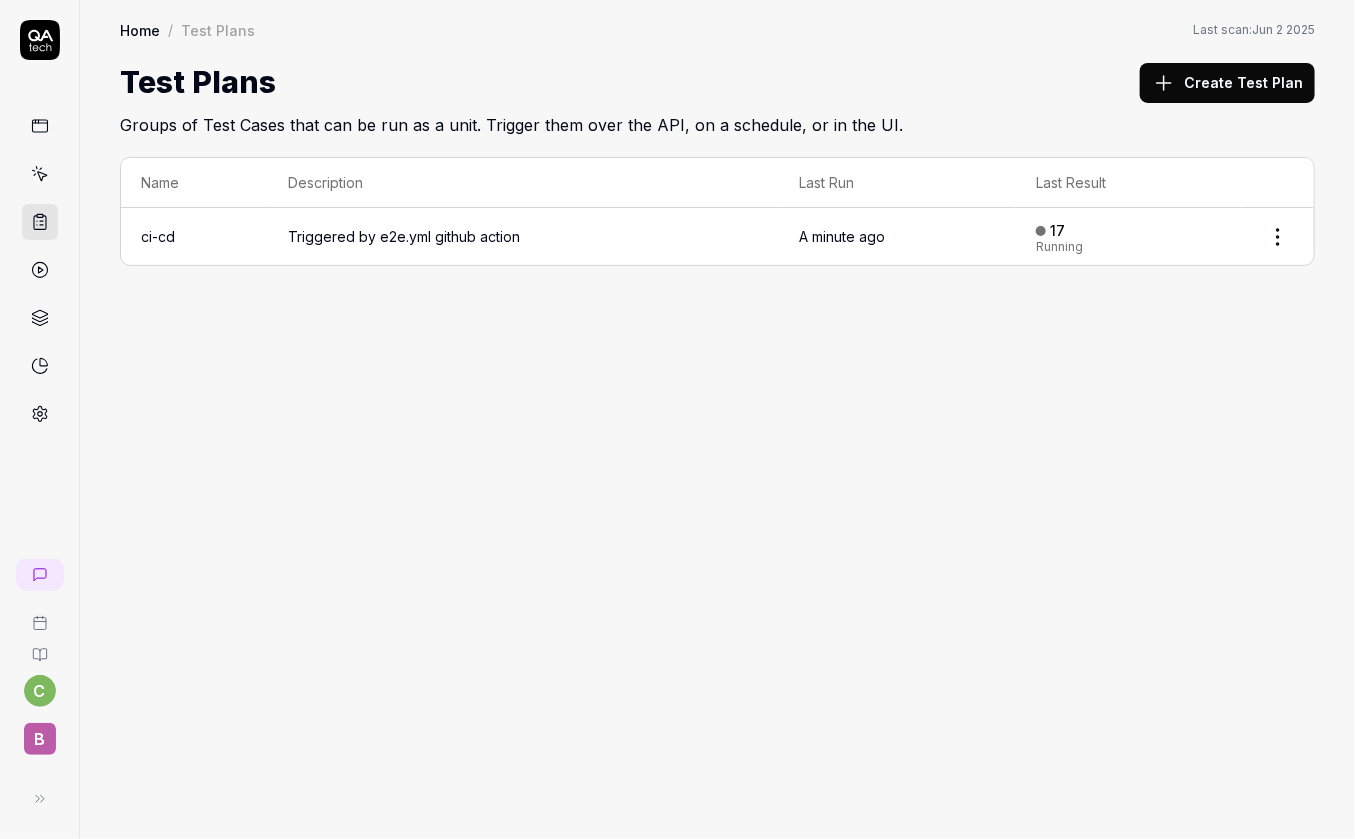 click on "Triggered by e2e.yml github action" at bounding box center [524, 236] 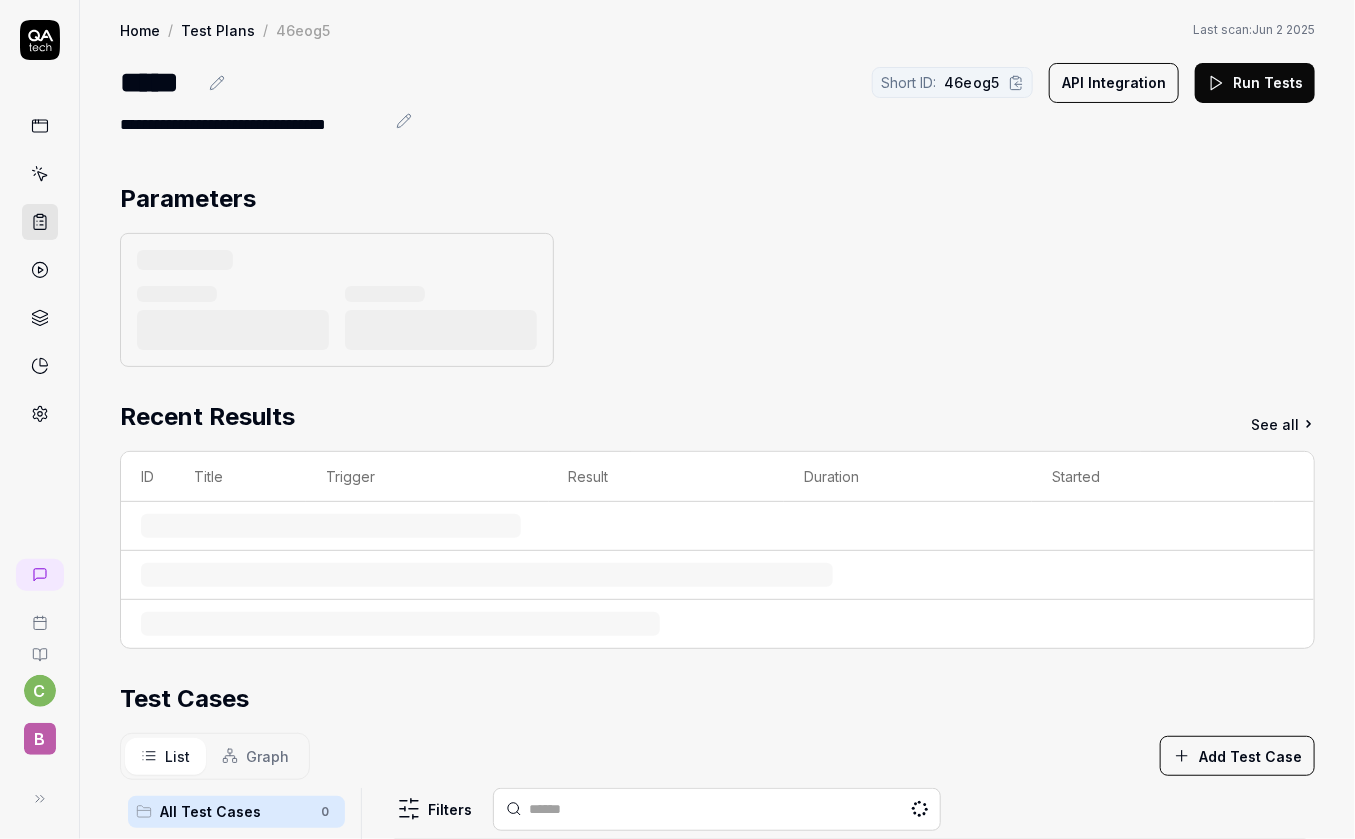 click at bounding box center [717, 300] 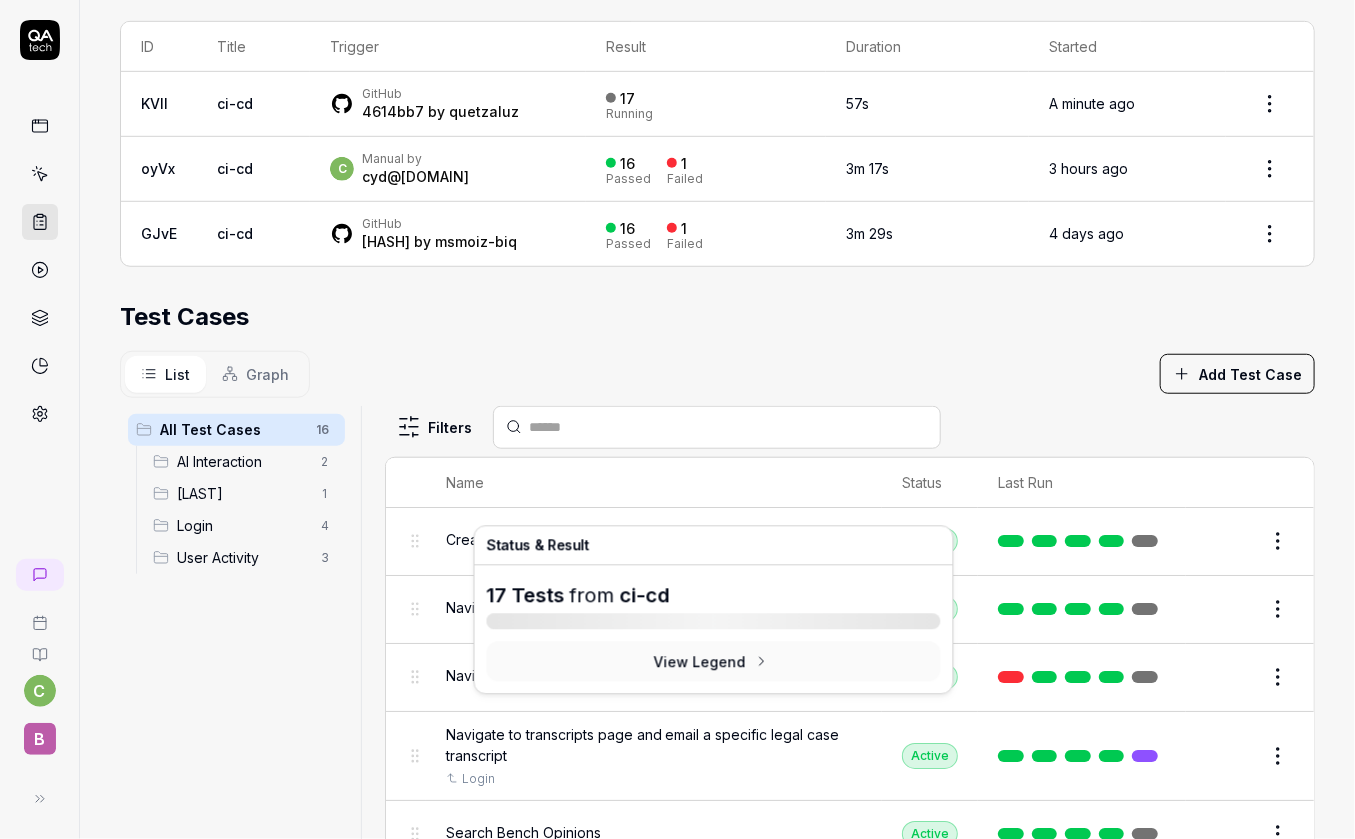 scroll, scrollTop: 530, scrollLeft: 0, axis: vertical 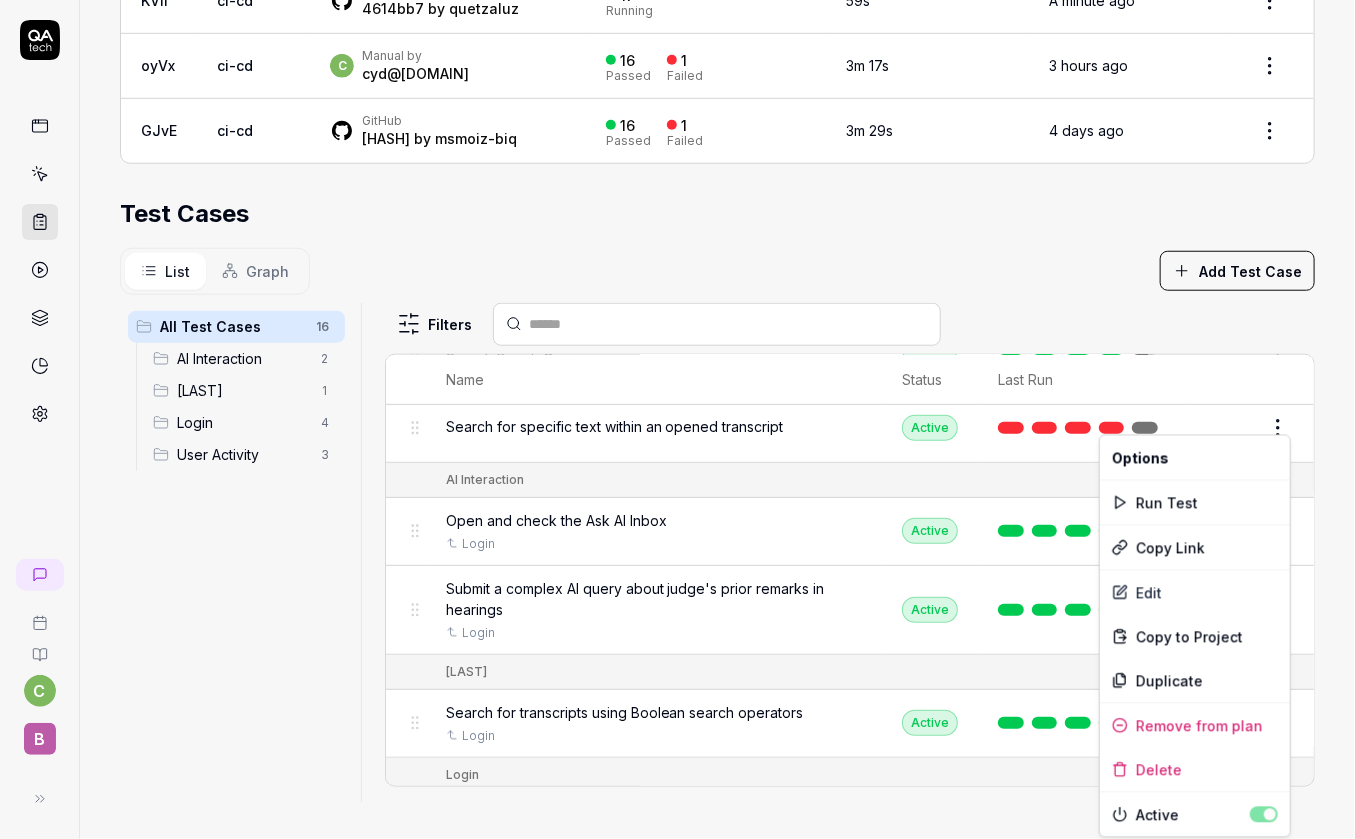 click on "**********" at bounding box center (677, 419) 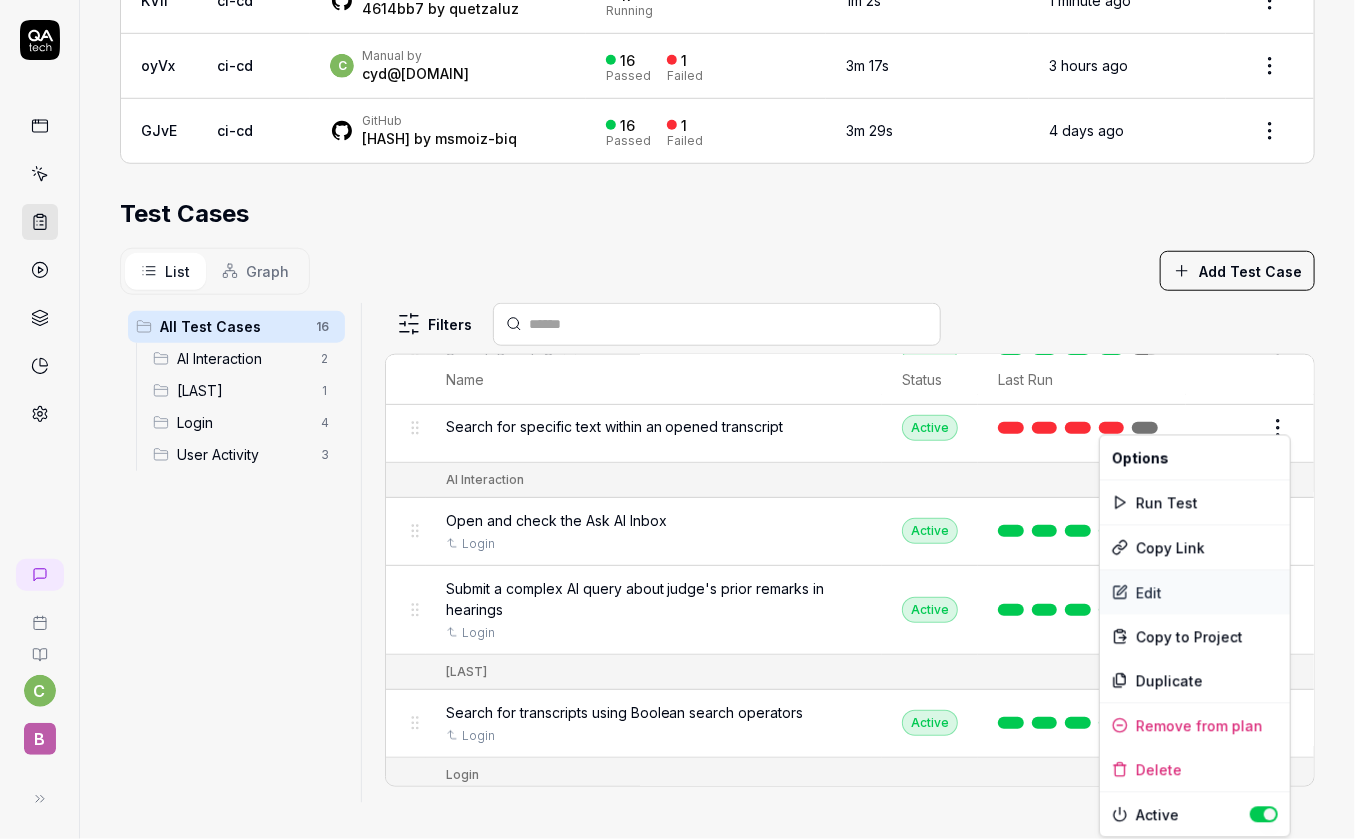 click on "Edit" at bounding box center [1195, 593] 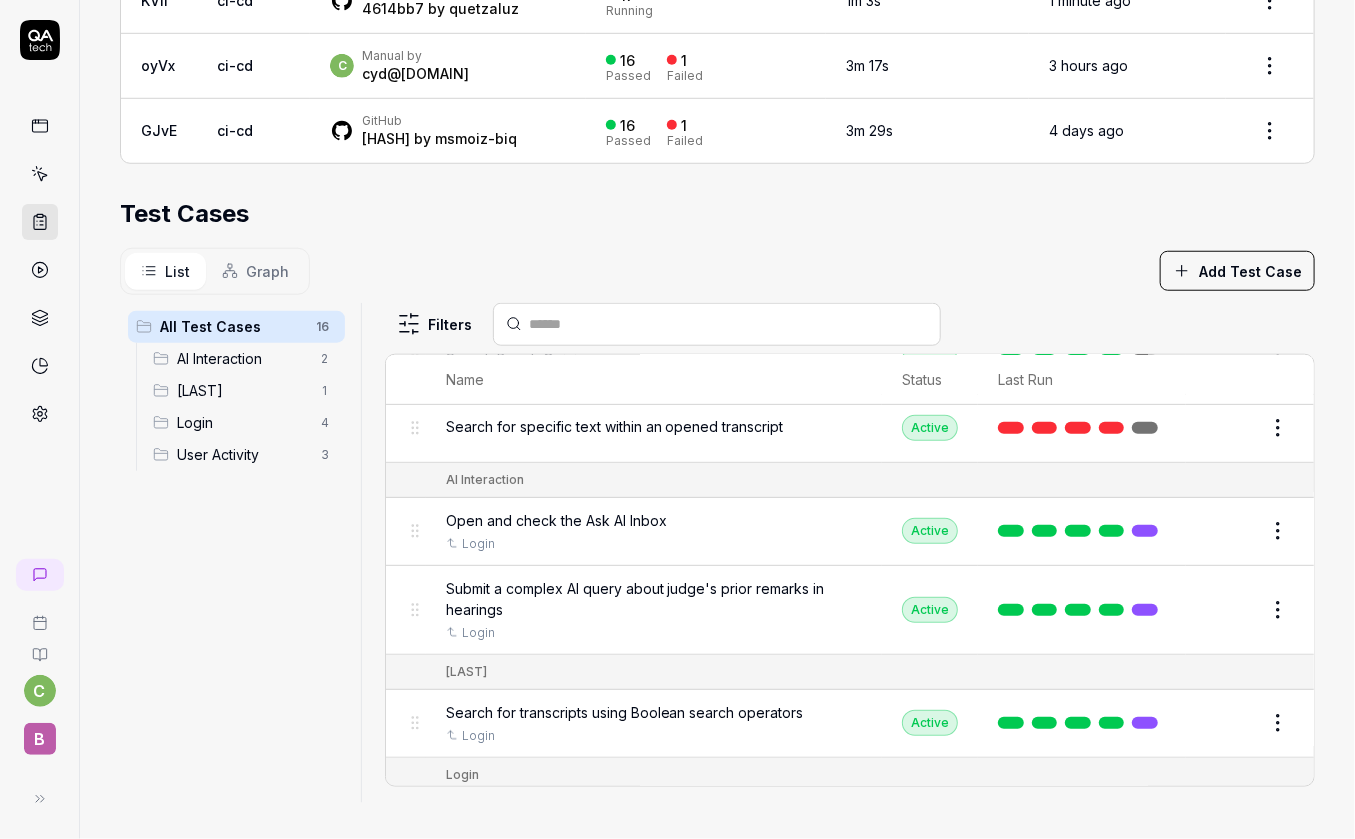 scroll, scrollTop: 0, scrollLeft: 0, axis: both 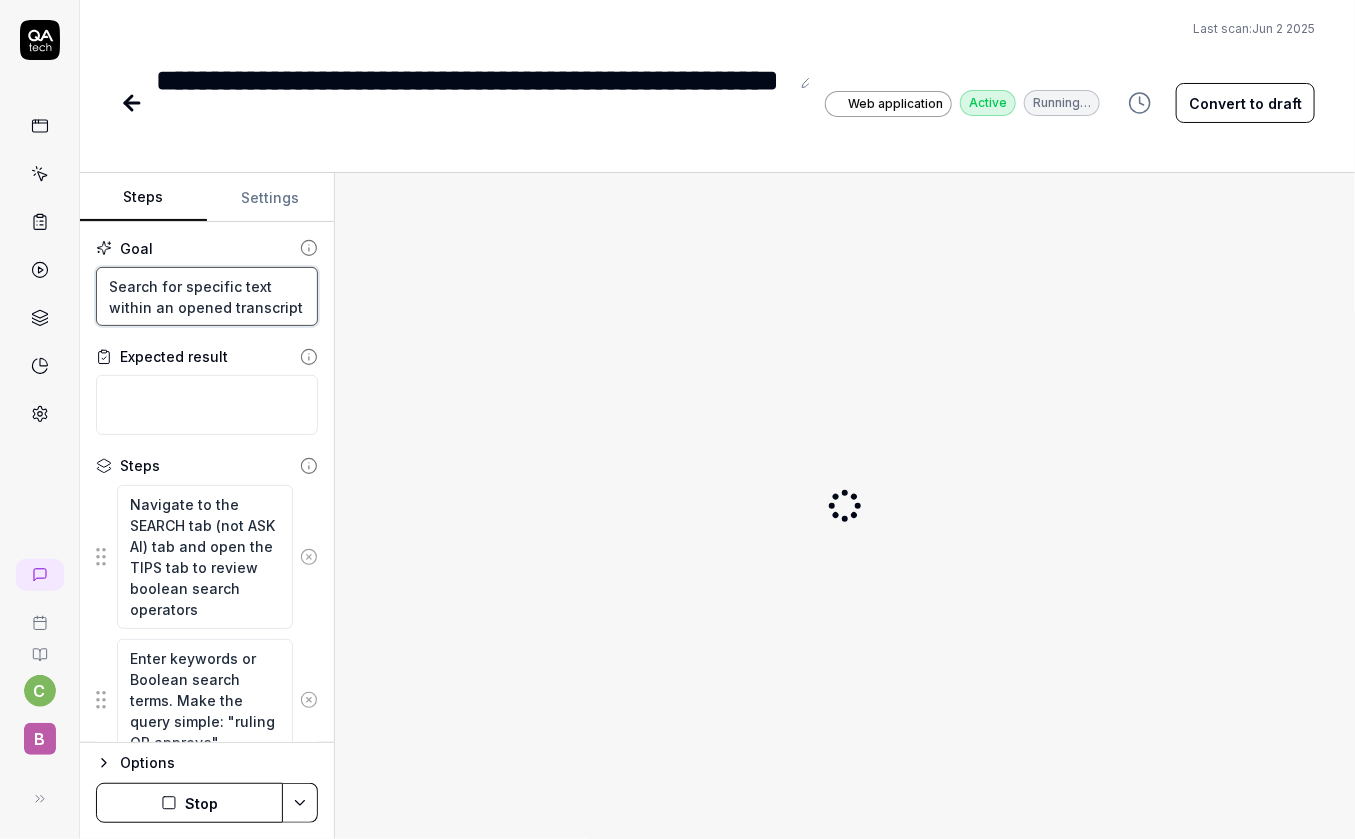 click on "Search for specific text within an opened transcript" at bounding box center [207, 297] 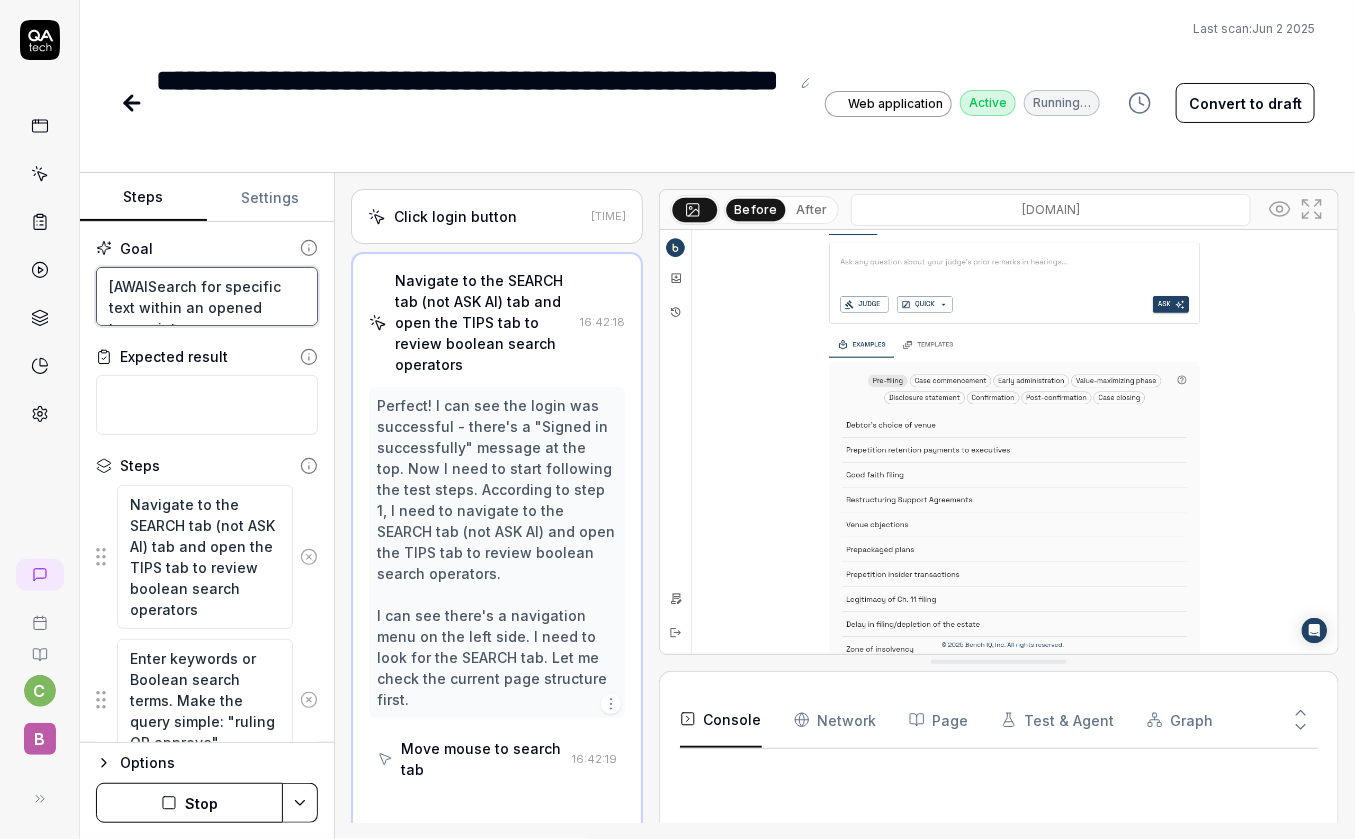 scroll, scrollTop: 240, scrollLeft: 0, axis: vertical 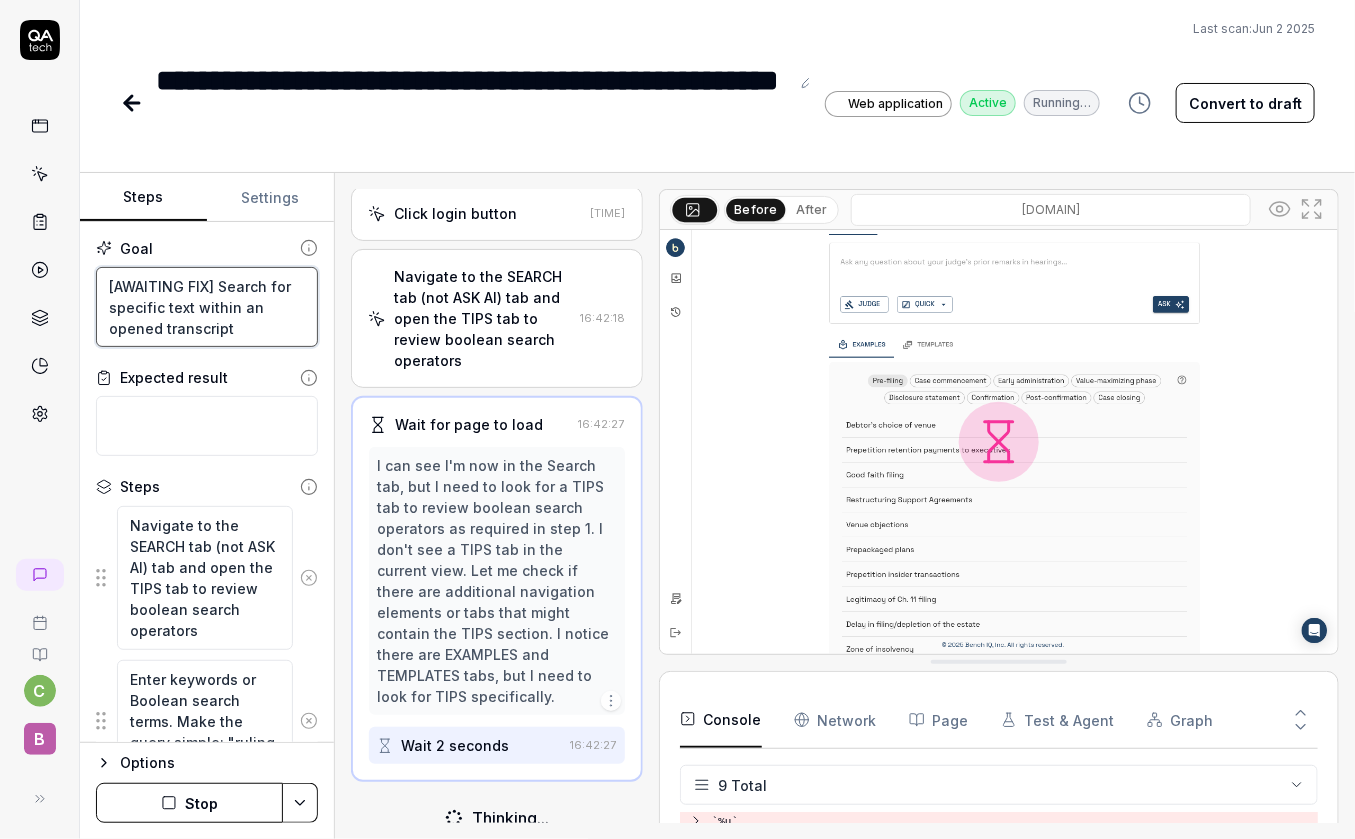 type on "[AWAITING FIX] Search for specific text within an opened transcript" 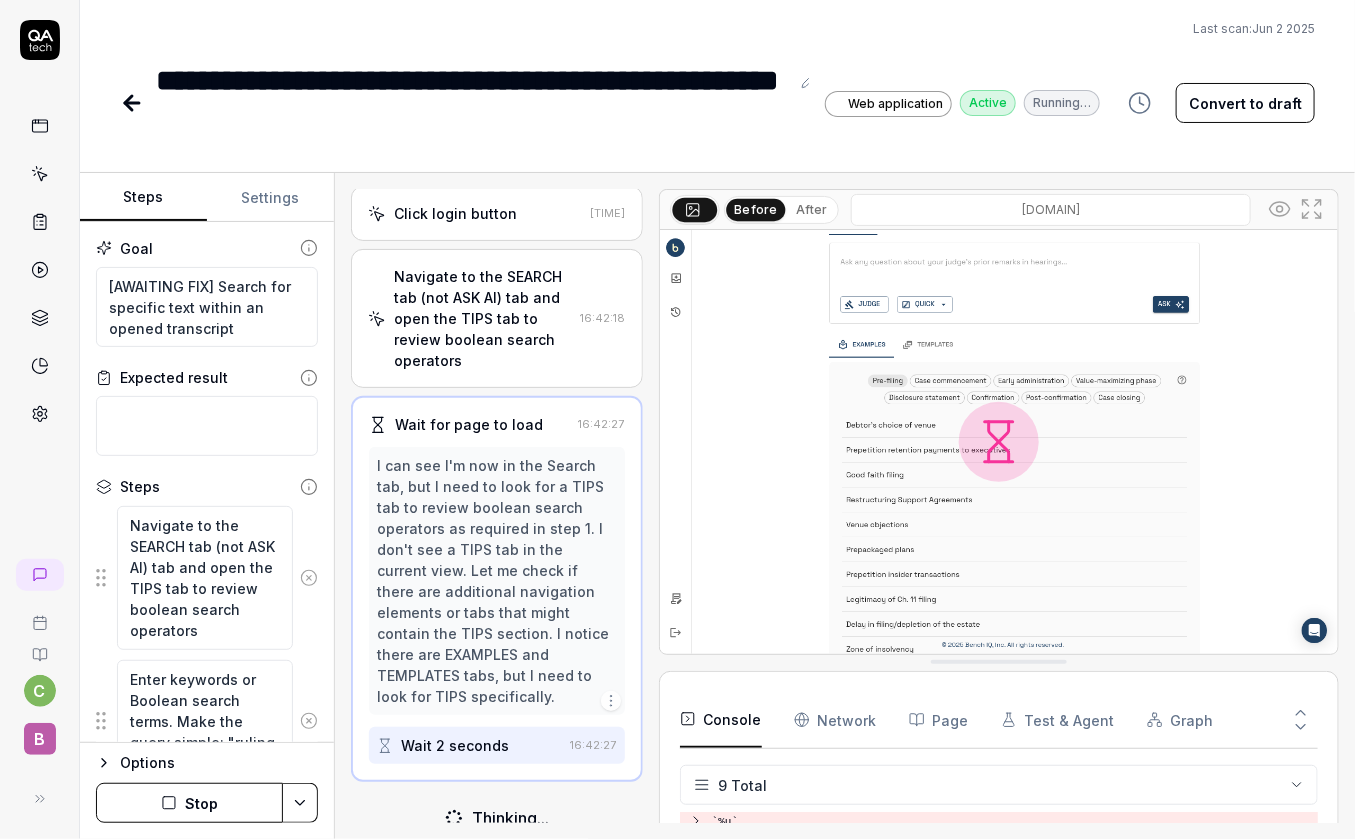 click on "Goal [AWAITING FIX] Search for specific text within an opened transcript Expected result Steps Navigate to the SEARCH tab (not ASK AI) tab and open the TIPS tab to review boolean search operators Enter keywords or Boolean search terms. Make the query simple: "ruling OR approve" Perform a search with the keywords or Boolean entered in the search bar Open a transcript from the search results Search within the transcript by clicking the SEARCH button in the transcript viewer. Search for a simple query like "the". No results might still show after entry, this is OK. Wait for 5 seconds Confirm results appear after the wait.
To pick up a draggable item, press the space bar.
While dragging, use the arrow keys to move the item.
Press space again to drop the item in its new position, or press escape to cancel." at bounding box center [207, 482] 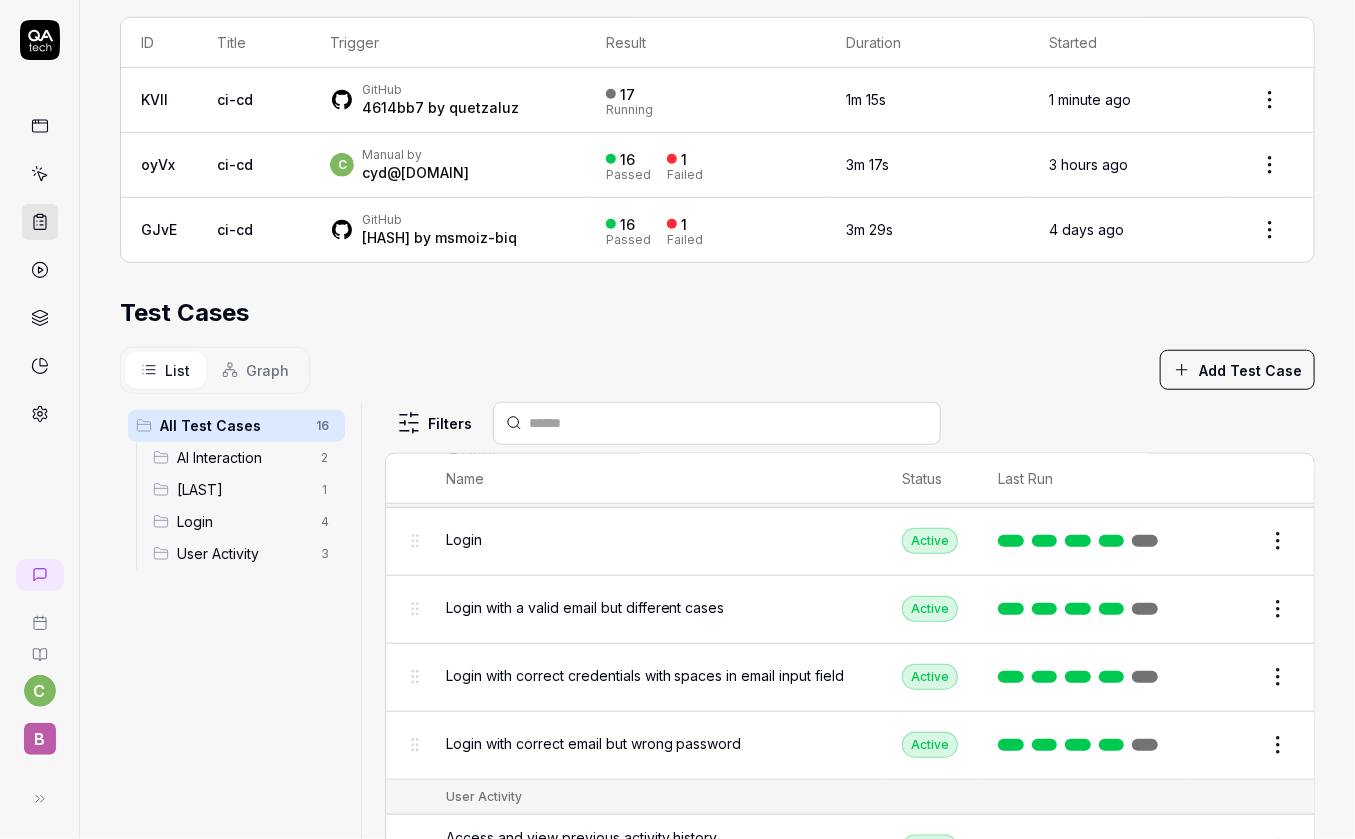 scroll, scrollTop: 874, scrollLeft: 0, axis: vertical 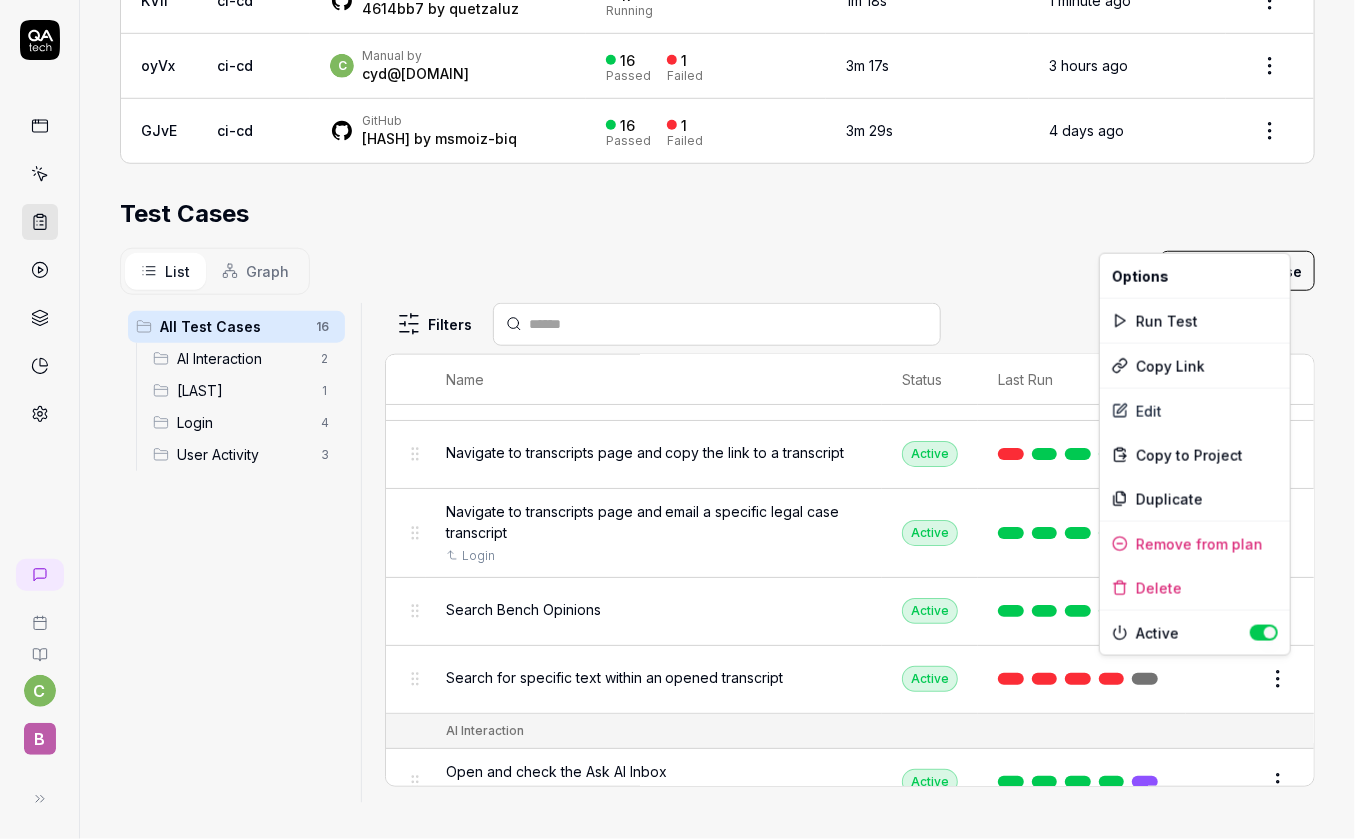 click on "**********" at bounding box center (677, 419) 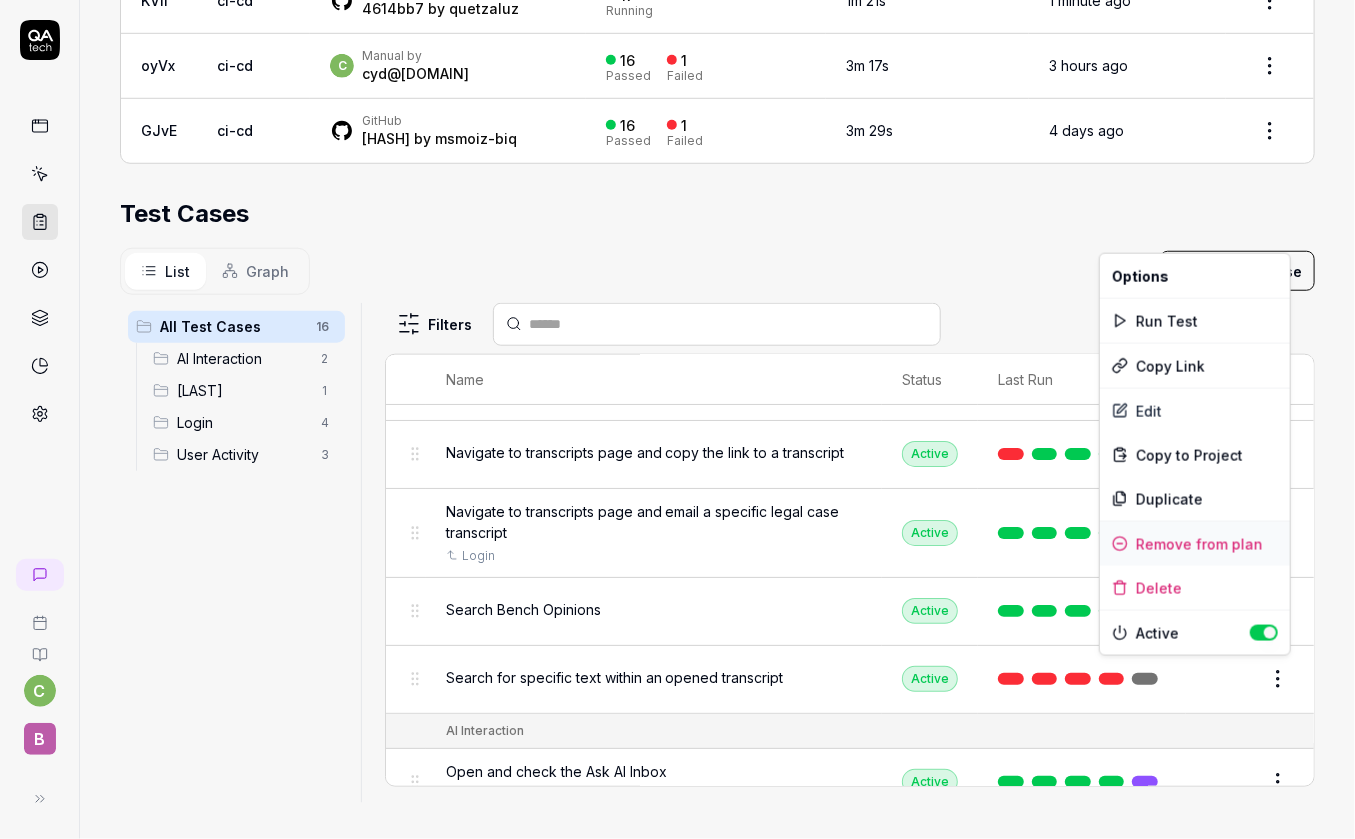 click on "Remove from plan" at bounding box center (1195, 544) 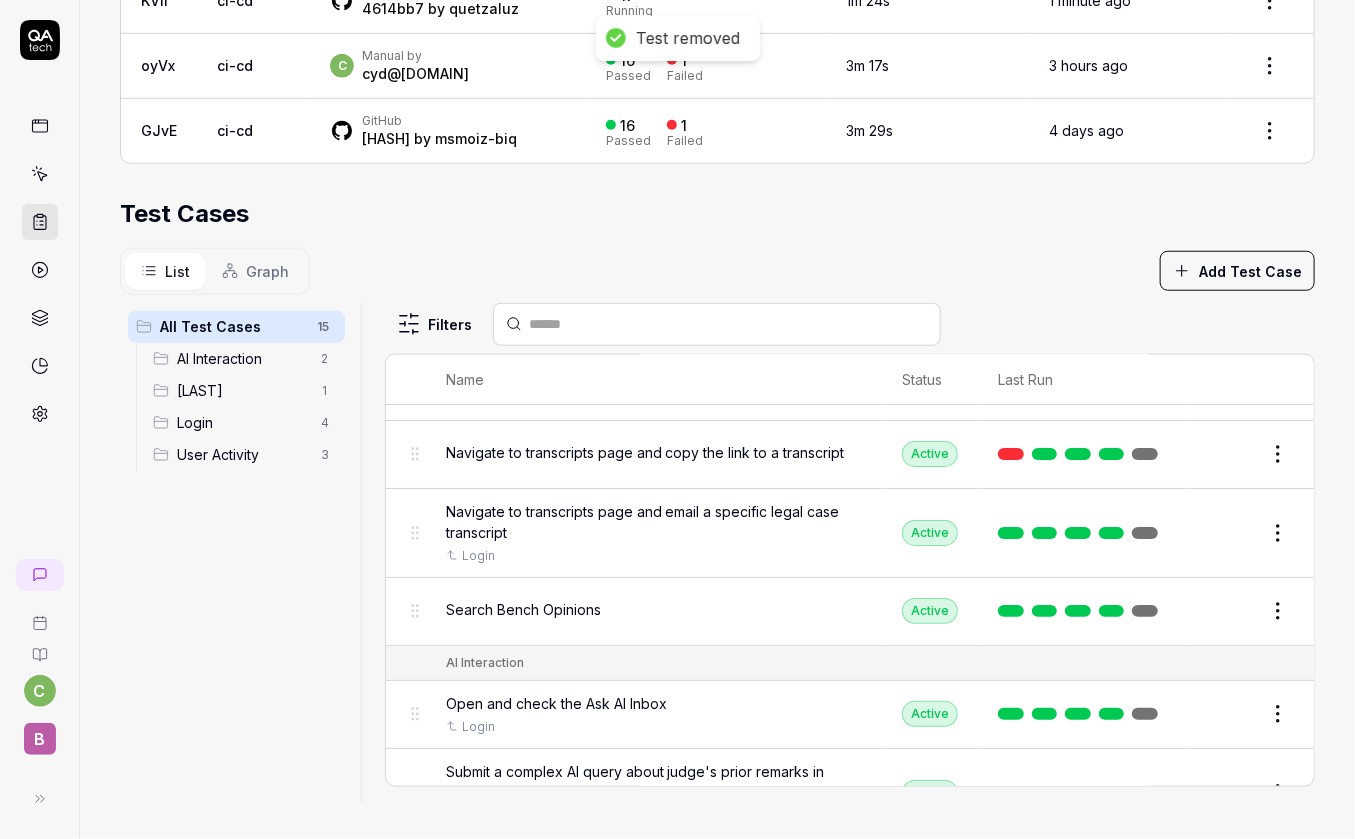 scroll, scrollTop: 0, scrollLeft: 0, axis: both 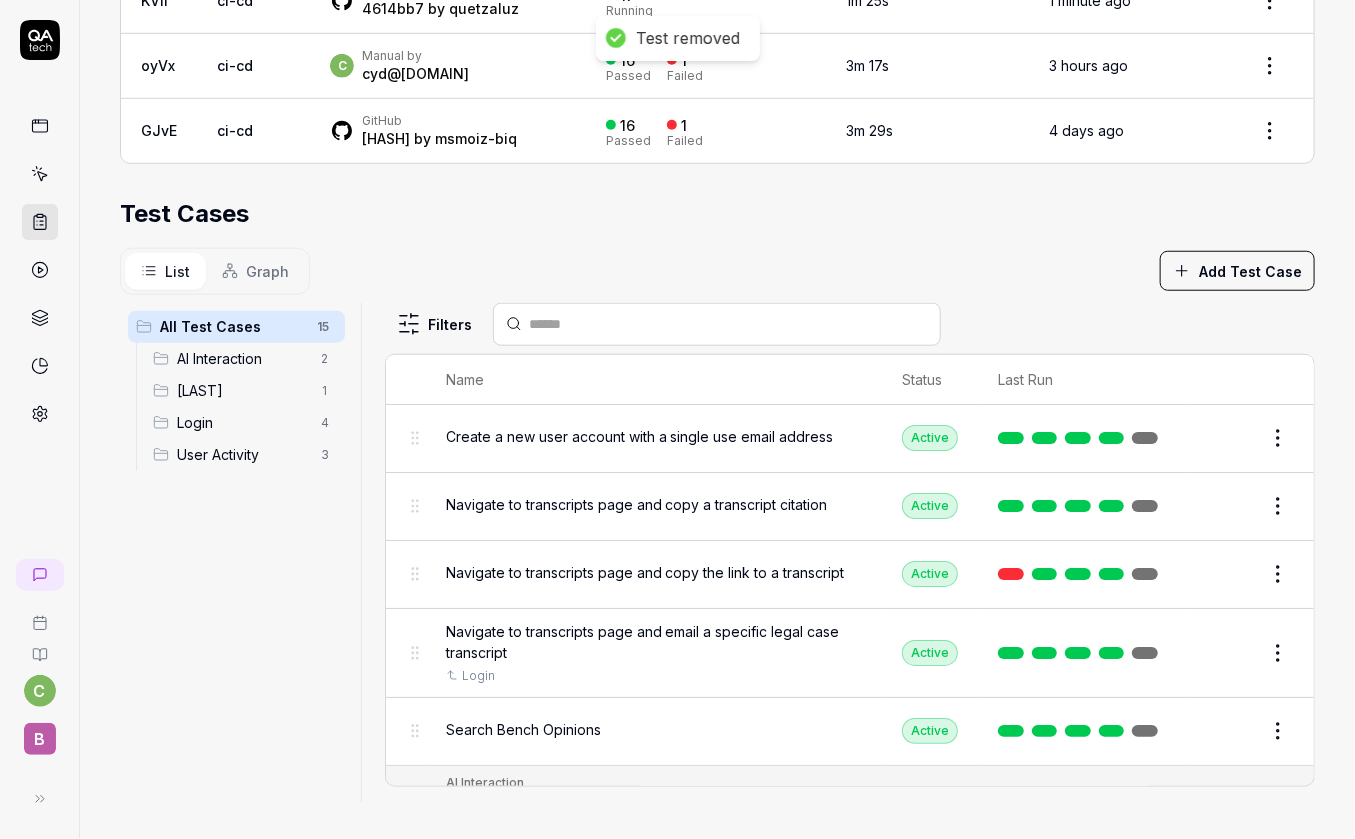 click 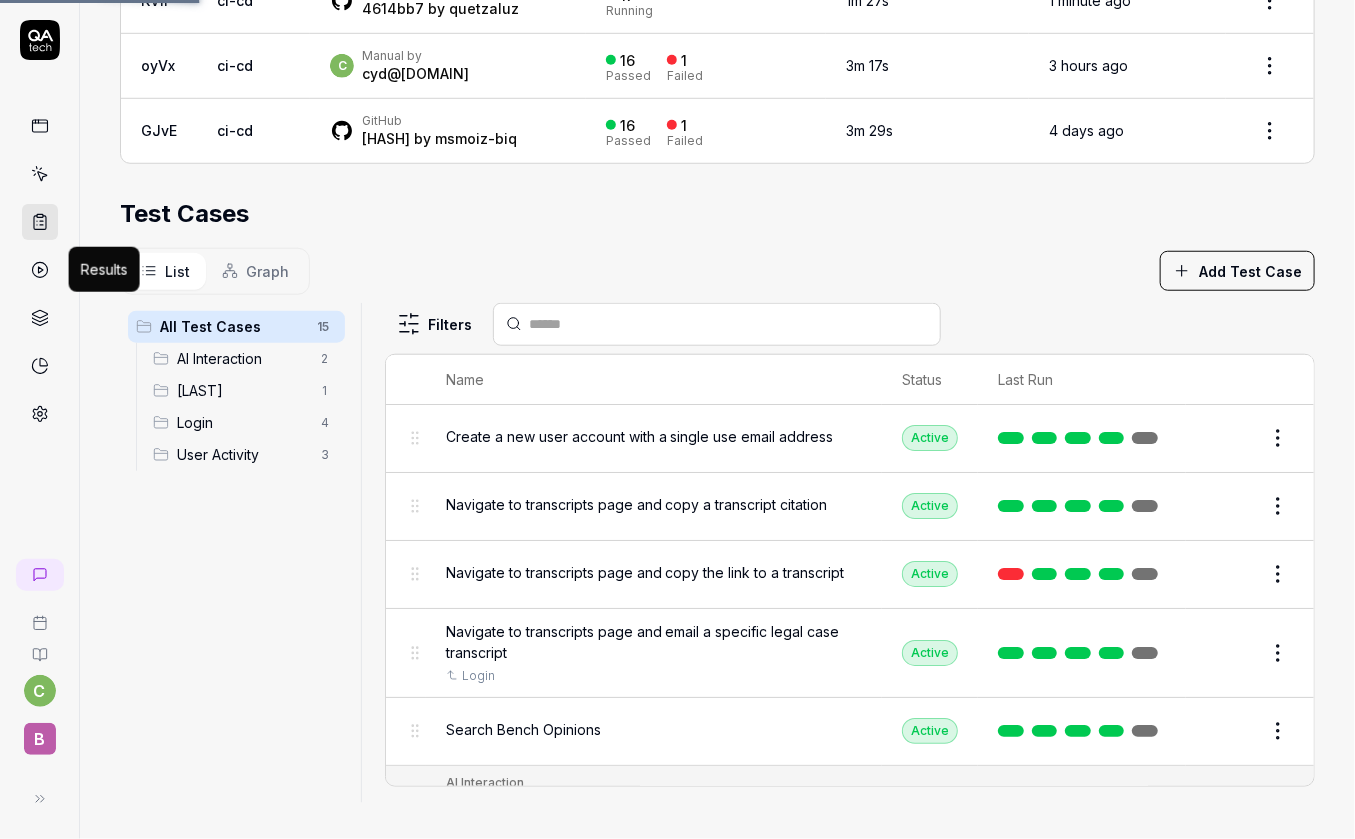 click 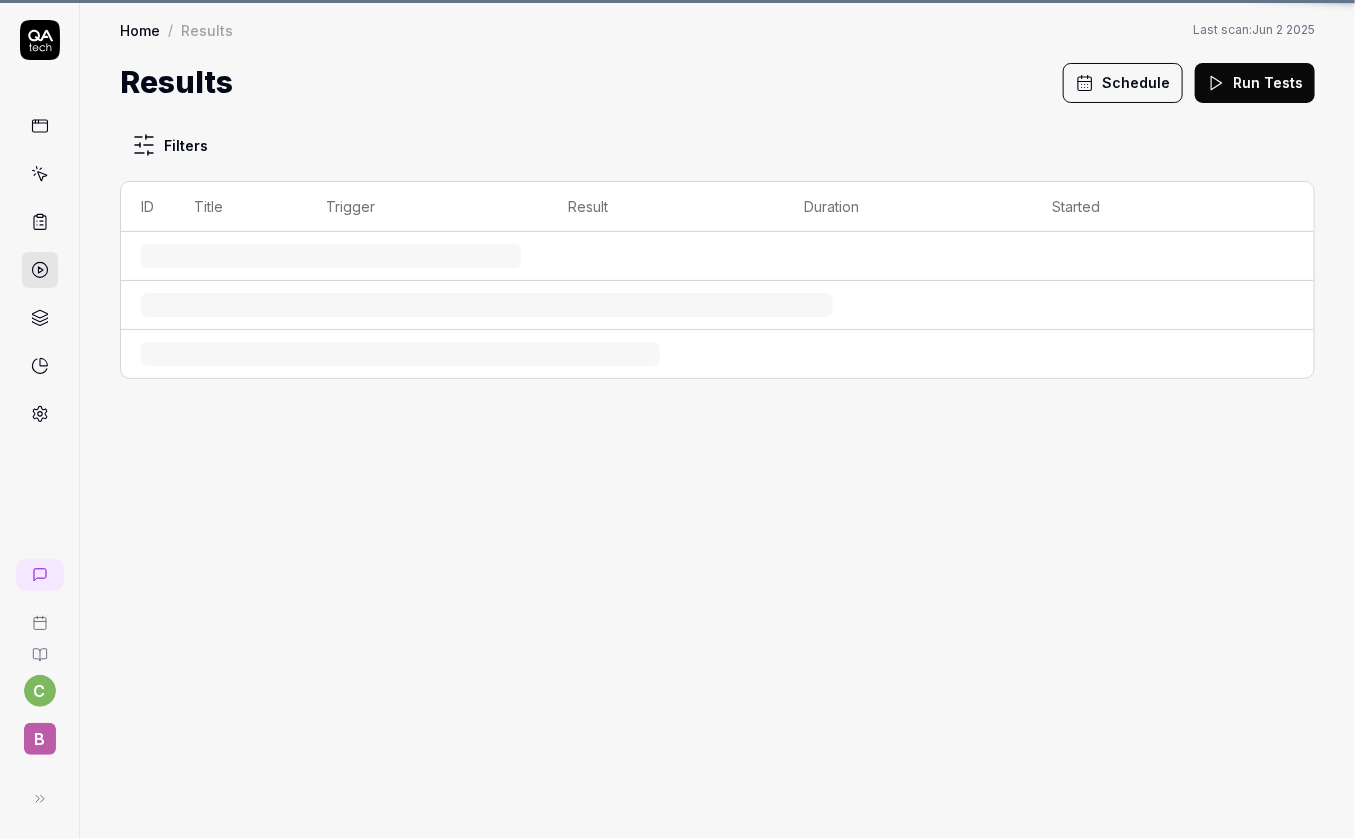 scroll, scrollTop: 0, scrollLeft: 0, axis: both 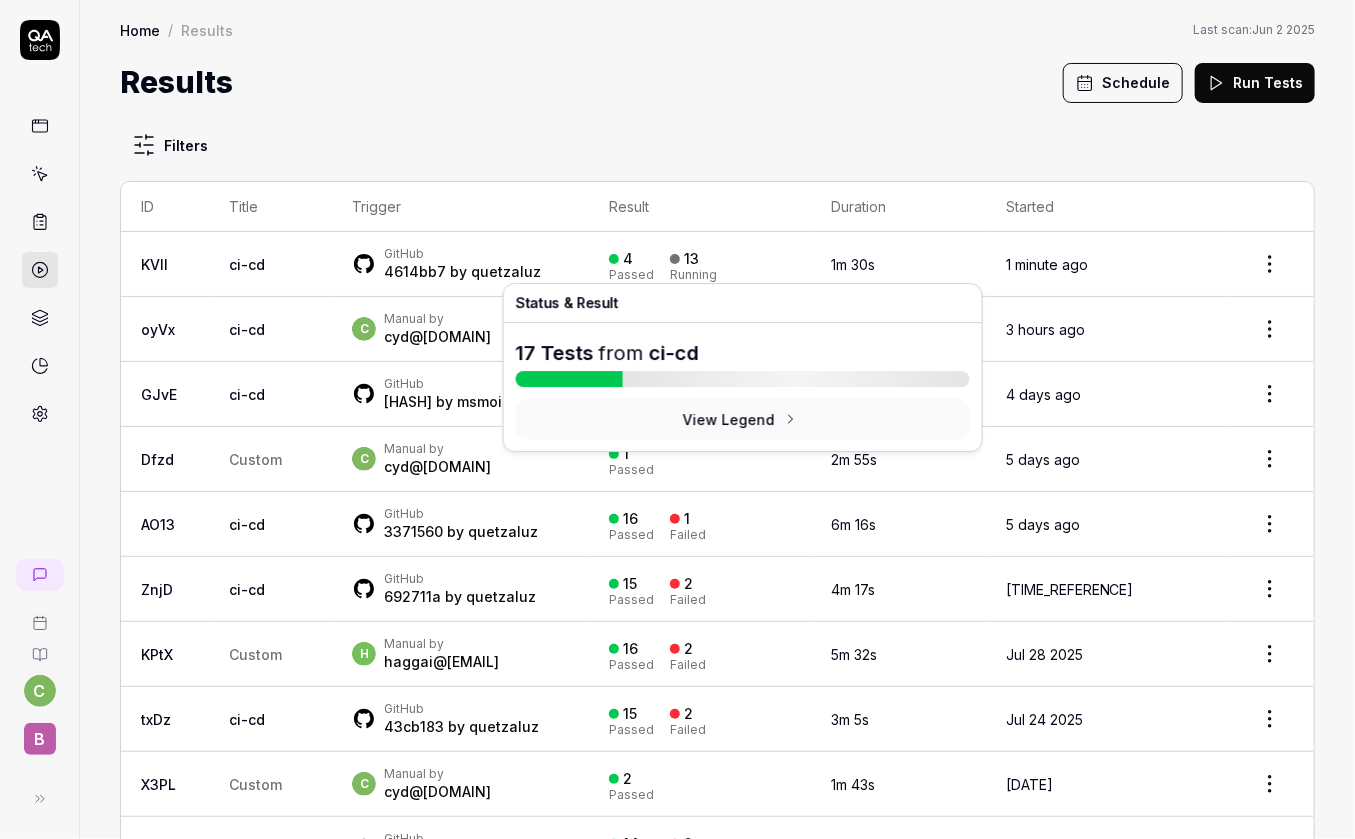 click on "13 Running" at bounding box center [693, 264] 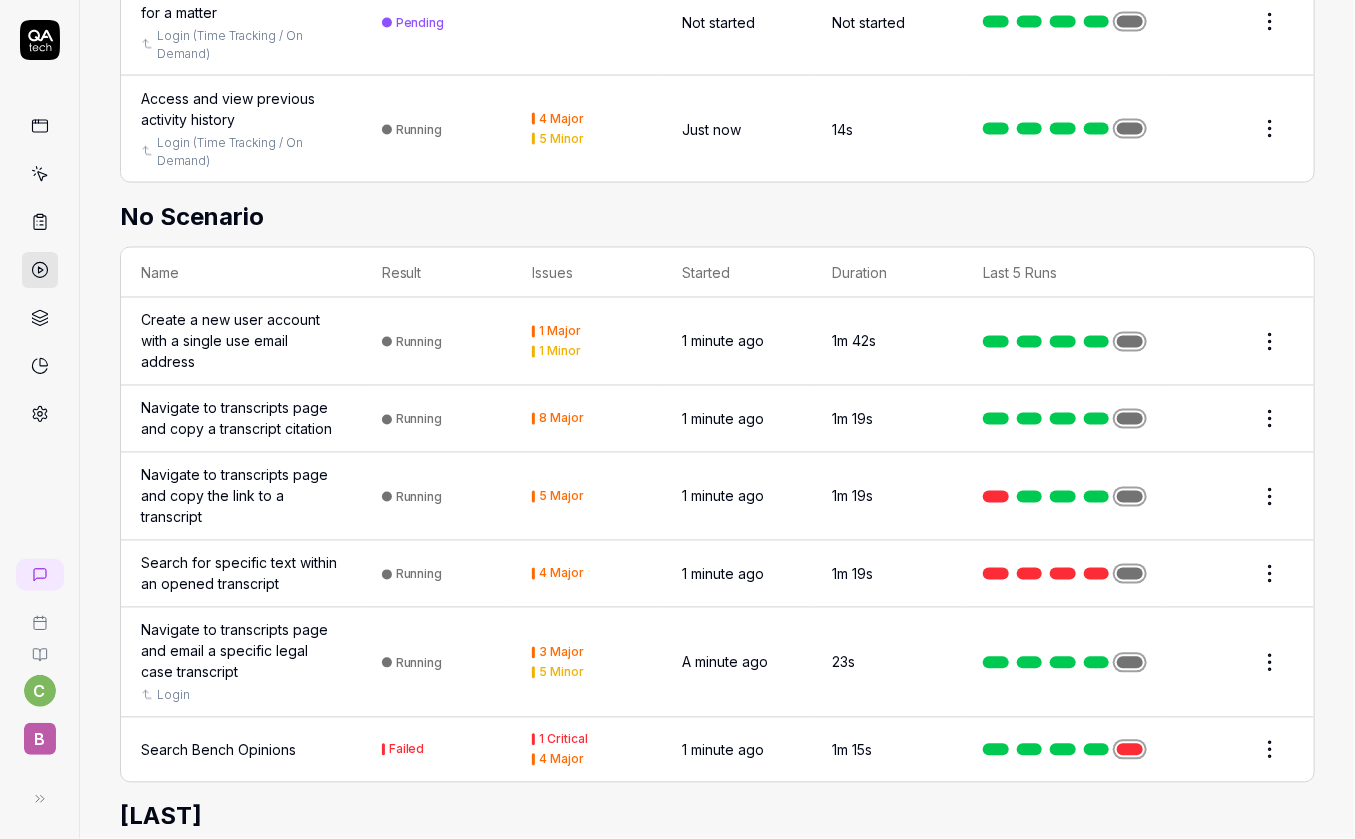 scroll, scrollTop: 1410, scrollLeft: 0, axis: vertical 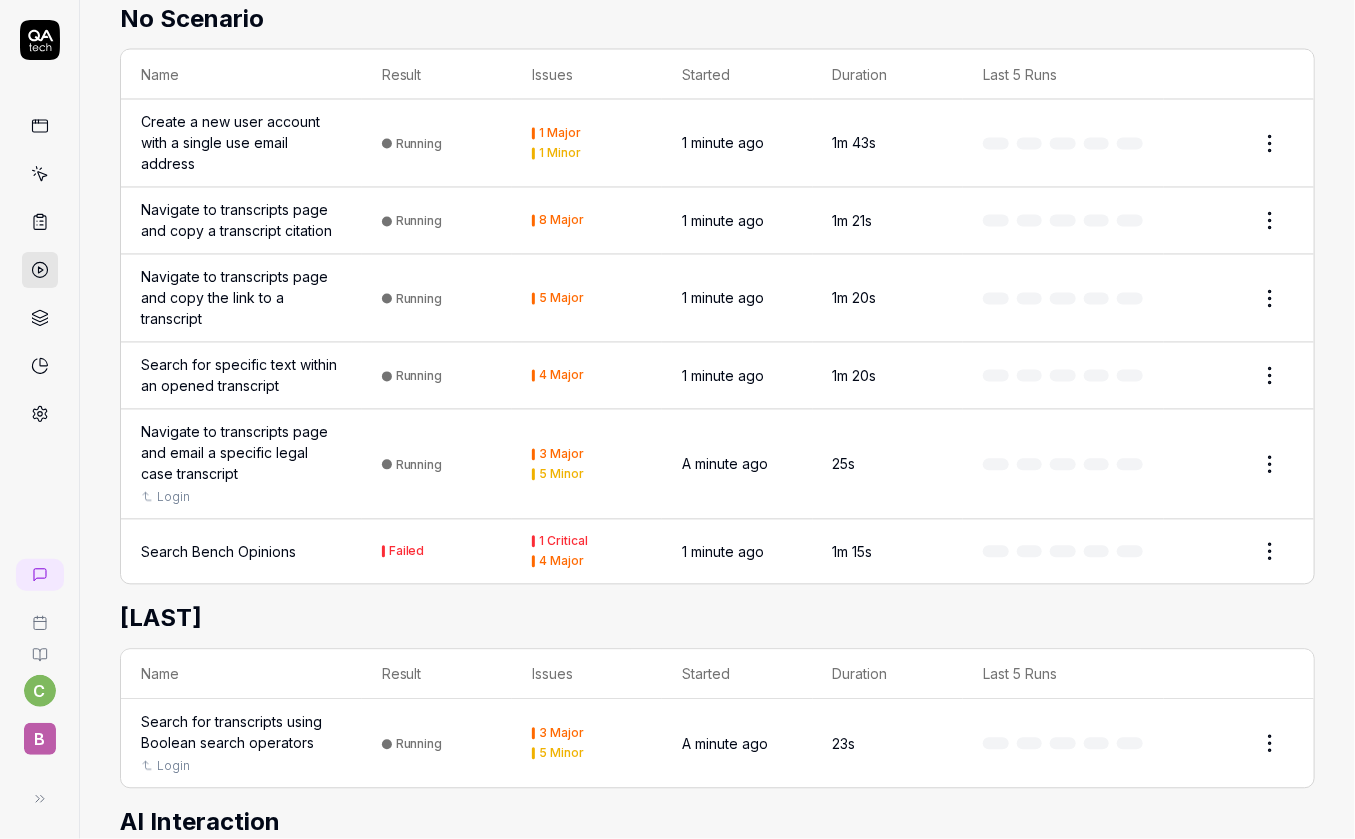 click on "c B Home / Results / Run: KVll Home / Results / Run: KVll Last scan:  Jun 2 2025 Run: KVll Stop Status Running  GitHub 4614bb7   by   quetzaluz Started 1 minute ago Duration 1m 44s 17 Tests   from   ci-cd   4 Passed 1 Failed 12 Running Failed Tests Search Bench Opinions Submitting an empty search did not produce any results or a 'Bench Opinion tab'. List Graph Login Name Result Issues Started Duration Last 5 Runs Login Passed 4   Major 1 minute ago 53s Login with correct credentials with spaces in email input field Running 4   Major 1 minute ago 1m 20s Login with a valid email but different cases Passed 4   Major 1 minute ago 53s Login (Time Tracking / On Demand) Passed 4   Major 1 minute ago 1m 1s User Activity Name Result Issues Started Duration Last 5 Runs Start a timer to track time spent on a specific matter Login (Time Tracking / On Demand) Running Just now 3s Access and view previous activity history Running 4   5" at bounding box center [677, 419] 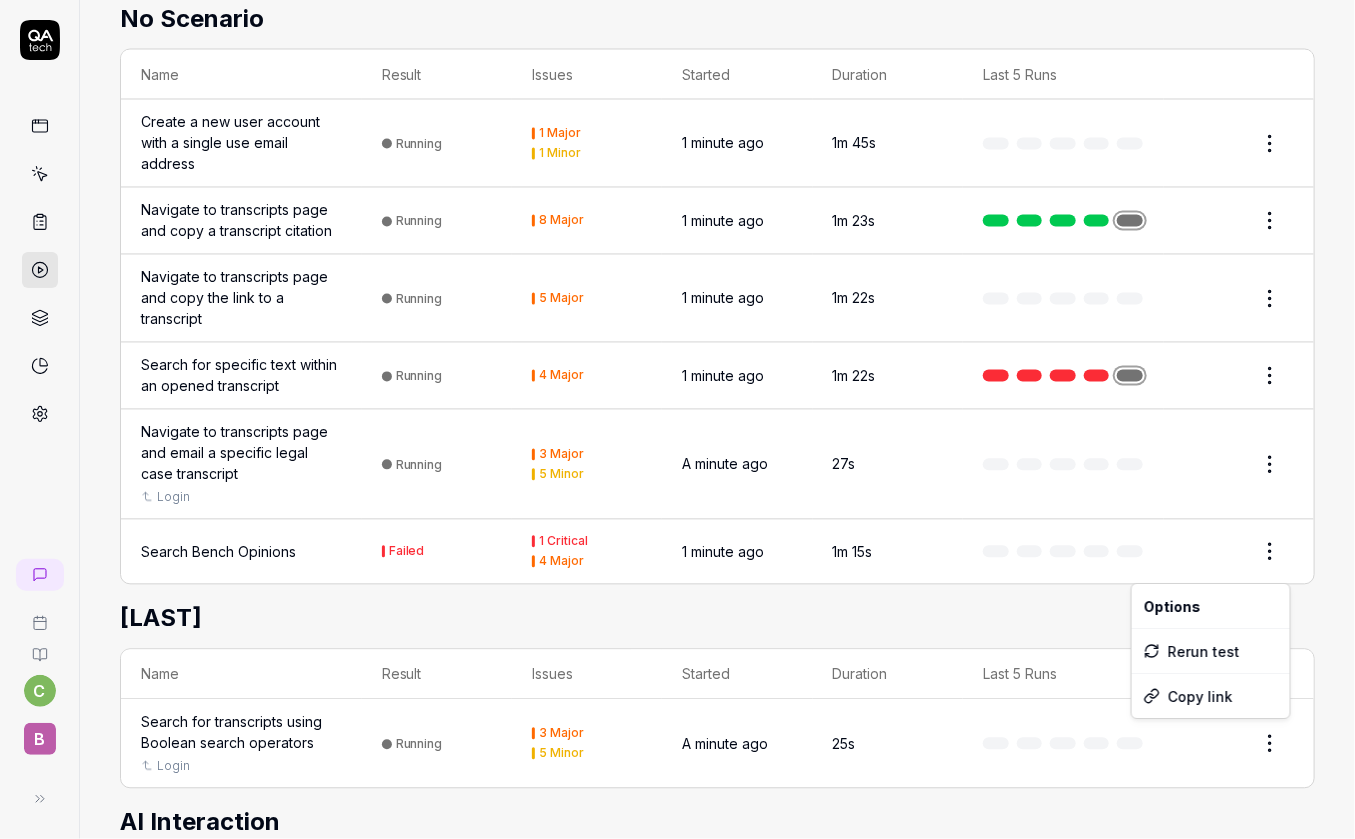 click on "c B Home / Results / Run: KVll Home / Results / Run: KVll Last scan:  Jun 2 2025 Run: KVll Stop Status Running  GitHub 4614bb7   by   quetzaluz Started 1 minute ago Duration 1m 45s 17 Tests   from   ci-cd   4 Passed 1 Failed 12 Running Failed Tests Search Bench Opinions Submitting an empty search did not produce any results or a 'Bench Opinion tab'. List Graph Login Name Result Issues Started Duration Last 5 Runs Login Passed 4   Major 1 minute ago 53s Login with correct credentials with spaces in email input field Running 4   Major 1 minute ago 1m 22s Login with correct email but wrong password Negative Passed 2   Major 1 minute ago 1m 1s Login with a valid email but different cases Passed 4   Major 1 minute ago 53s Login (Time Tracking / On Demand) Passed 4   Major 1 minute ago 1m 1s User Activity Name Result Issues Started Duration Last 5 Runs Start a timer to track time spent on a specific matter Login (Time Tracking / On Demand) Running Just now 5s Access and view previous activity history Running 4   5" at bounding box center (677, 419) 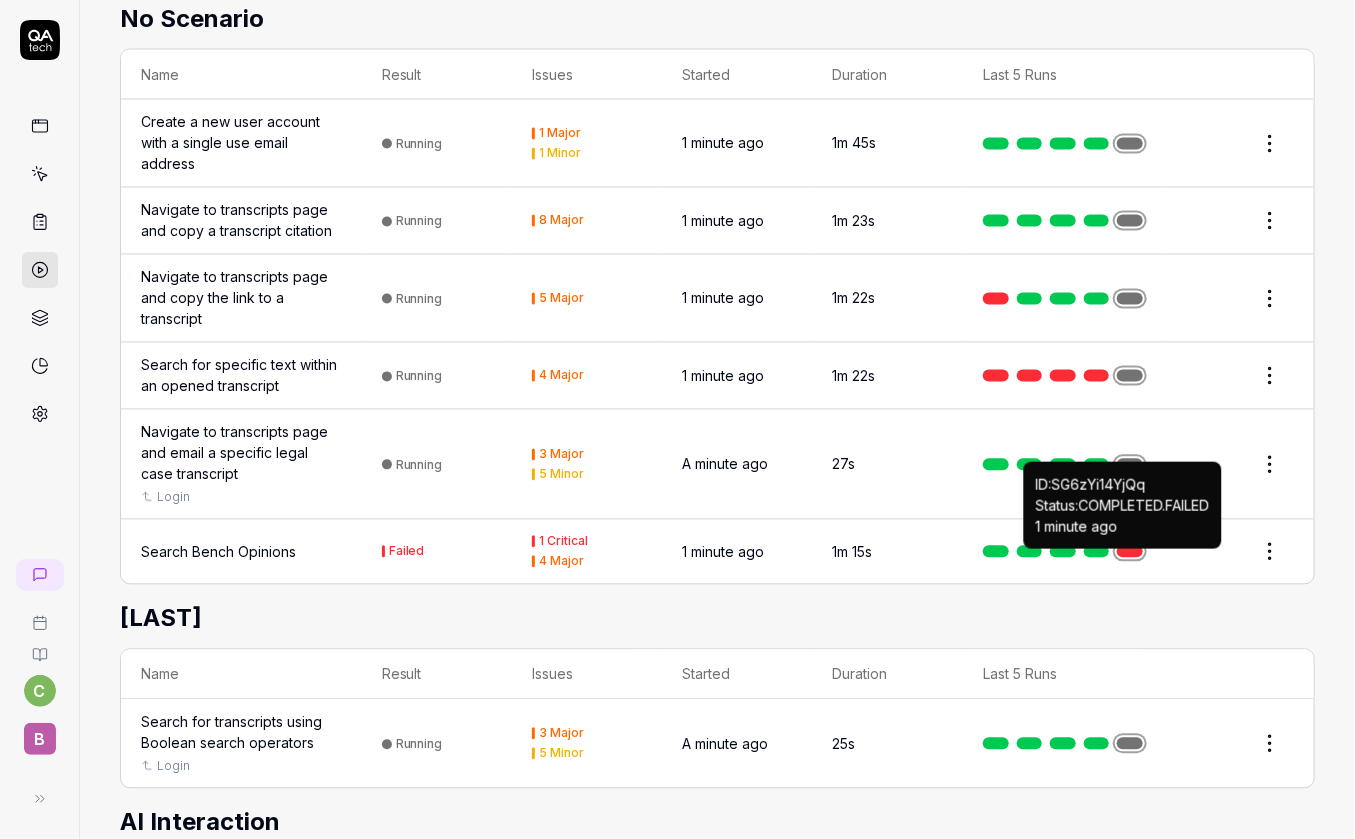 click at bounding box center [1130, 552] 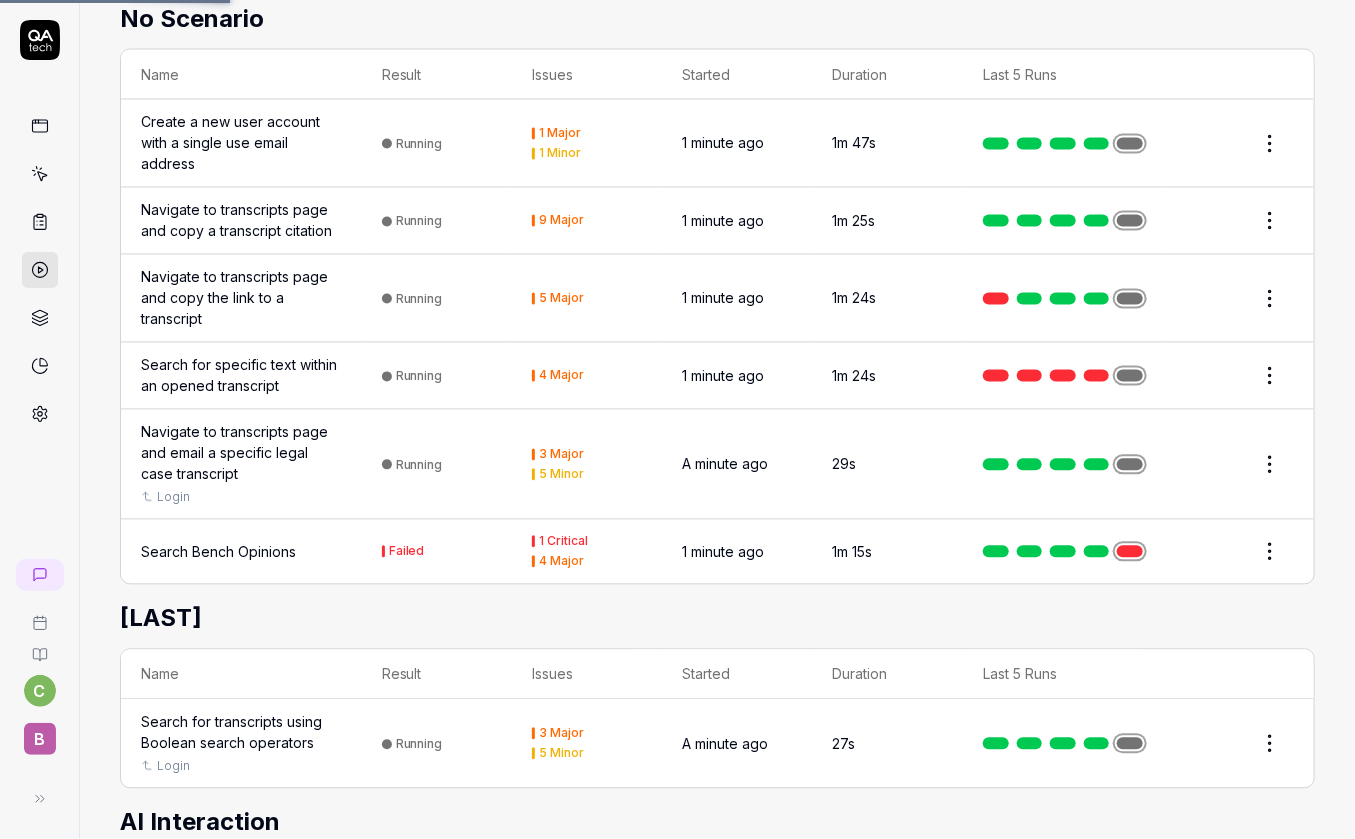 scroll, scrollTop: 0, scrollLeft: 0, axis: both 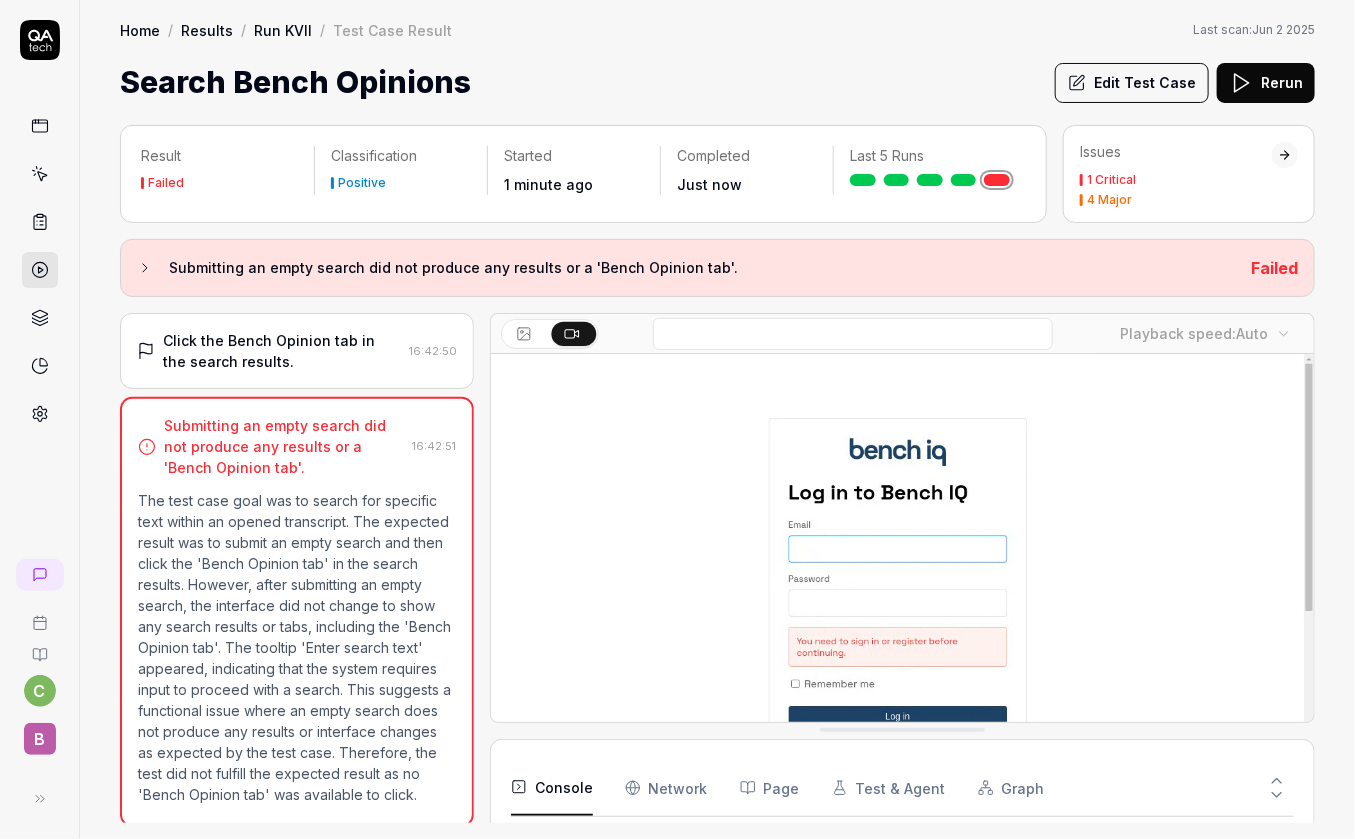 click 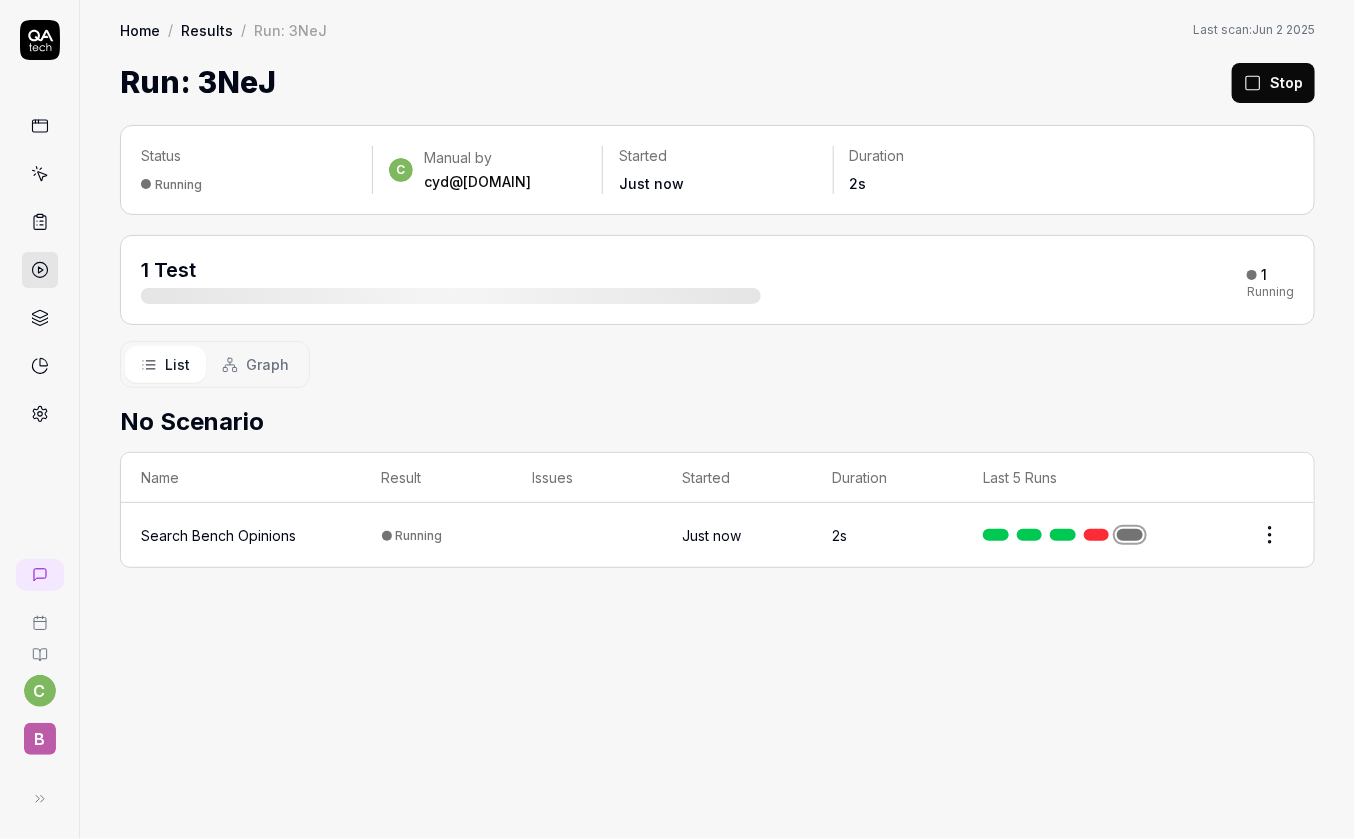 click at bounding box center (40, 222) 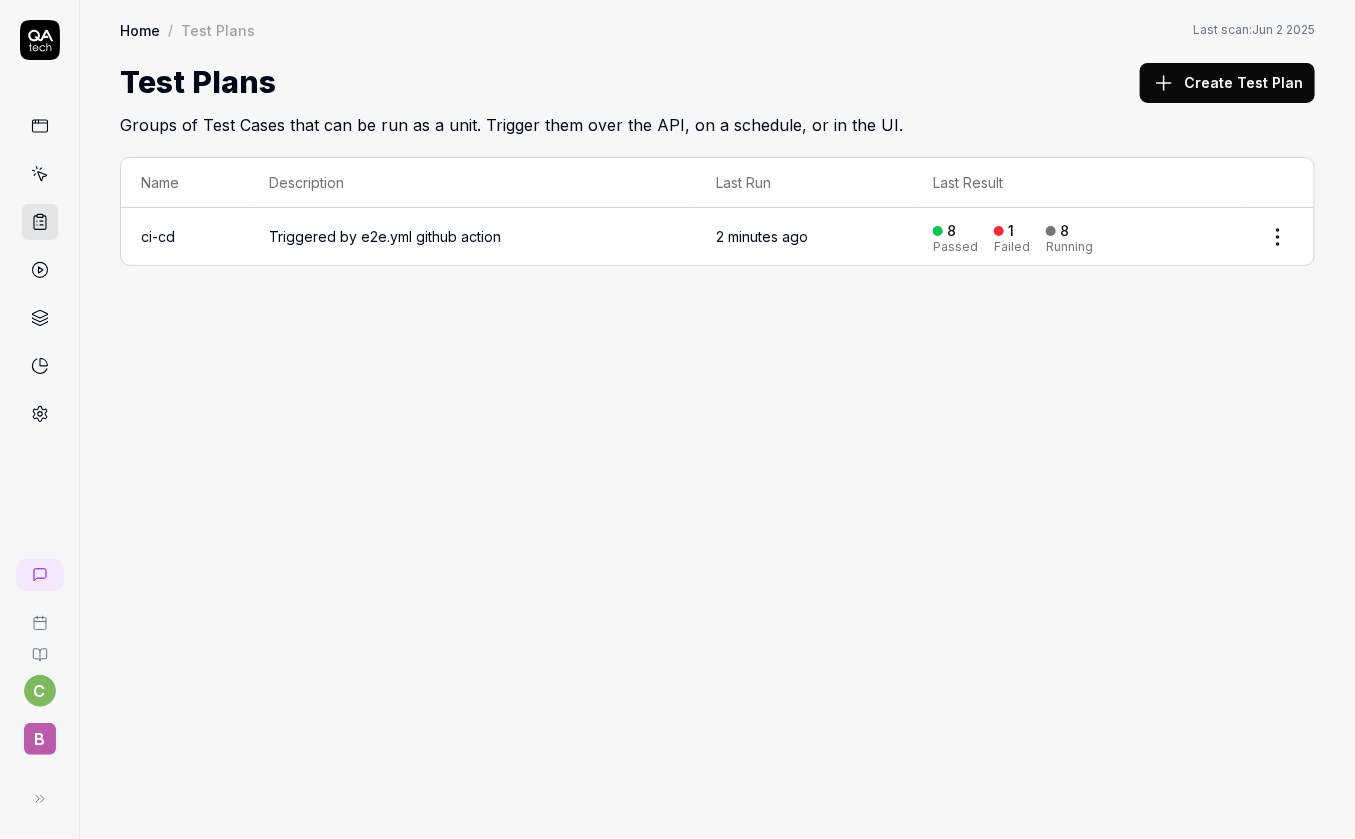 click 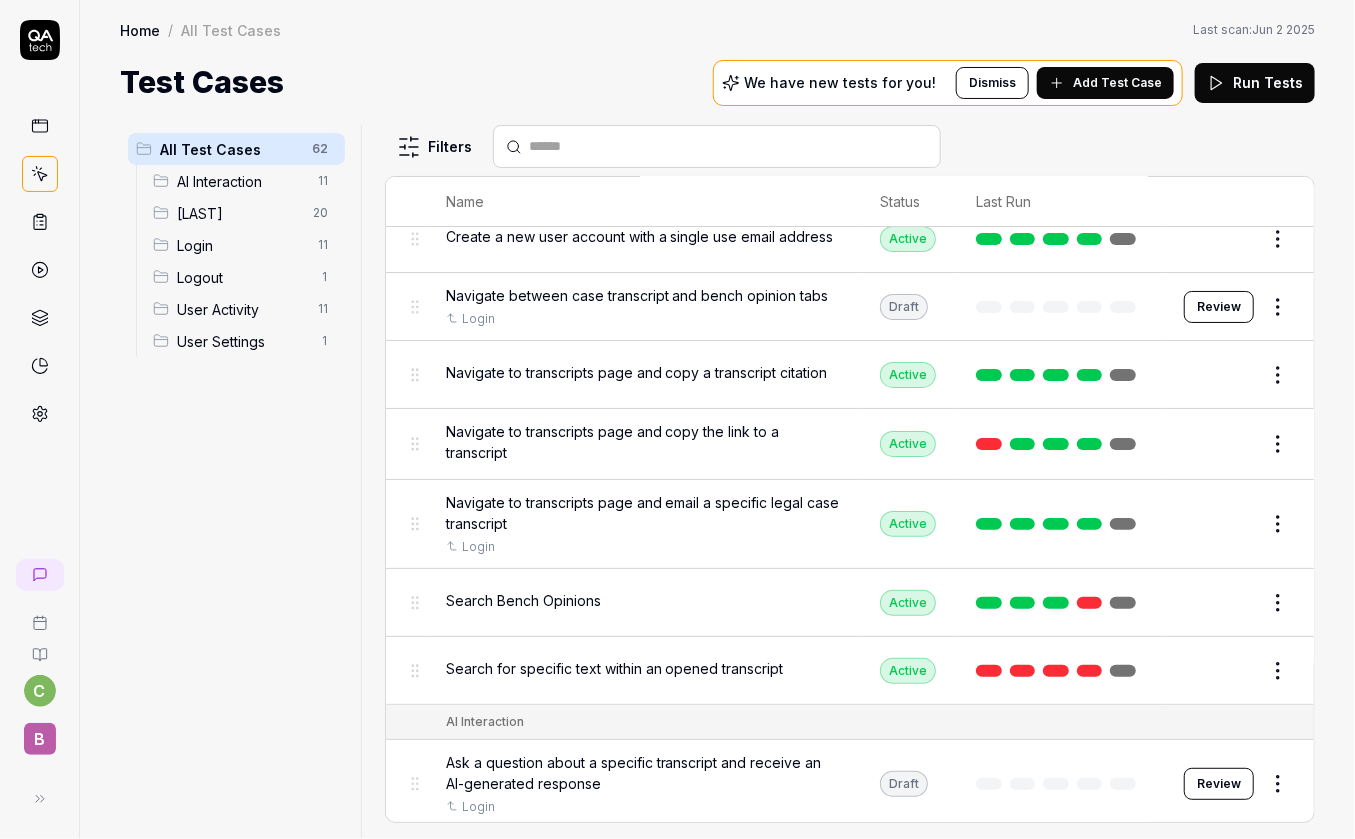 scroll, scrollTop: 0, scrollLeft: 0, axis: both 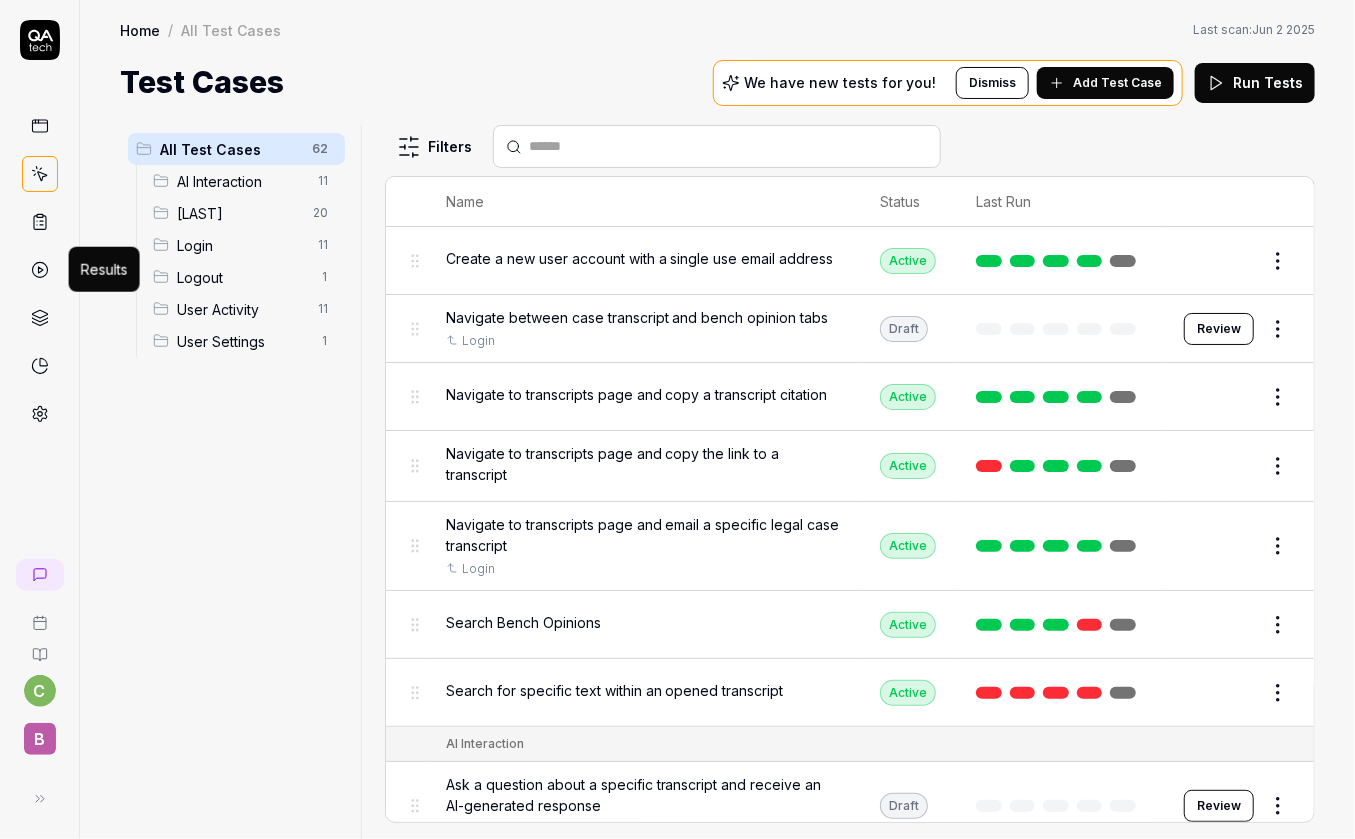 click 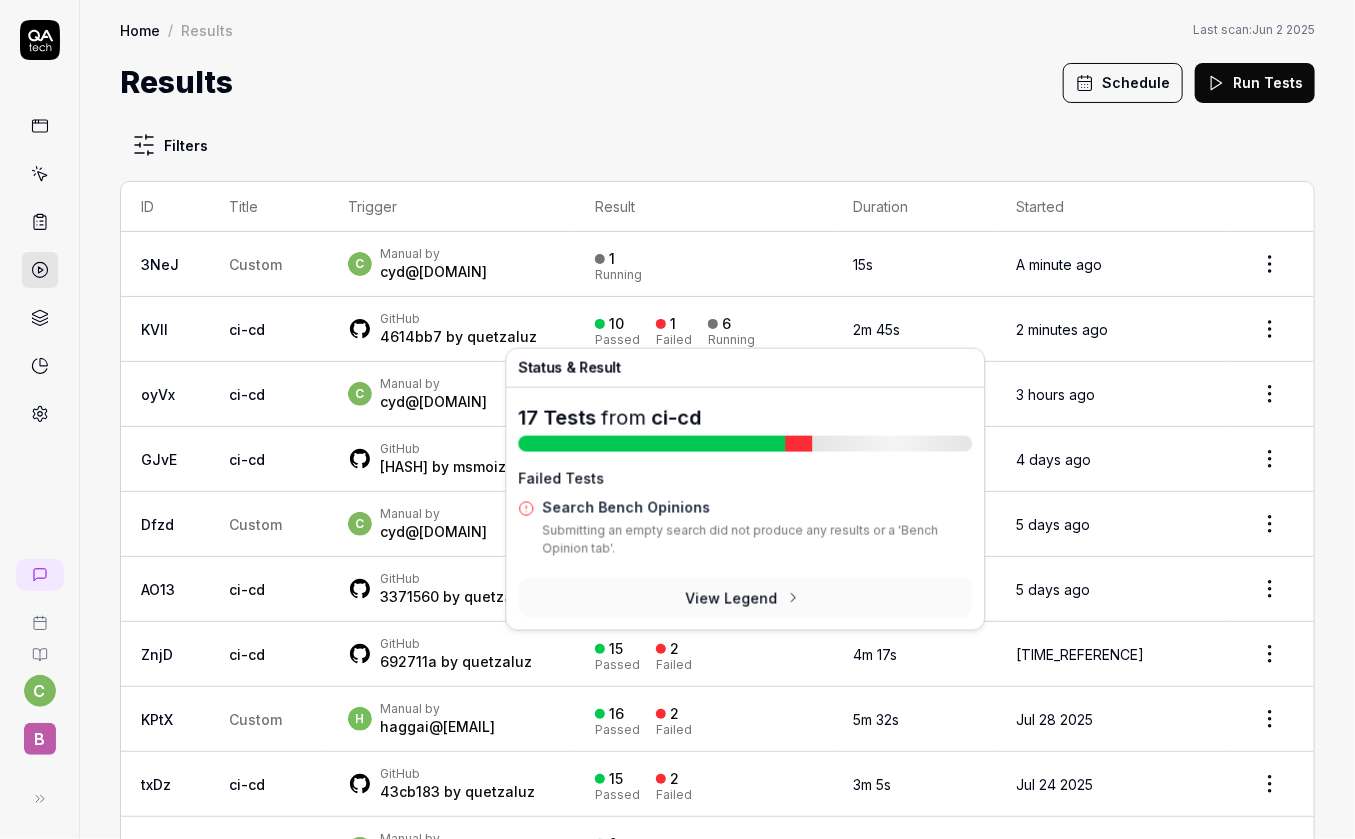click on "10 Passed 1 Failed 6 Running" at bounding box center (704, 329) 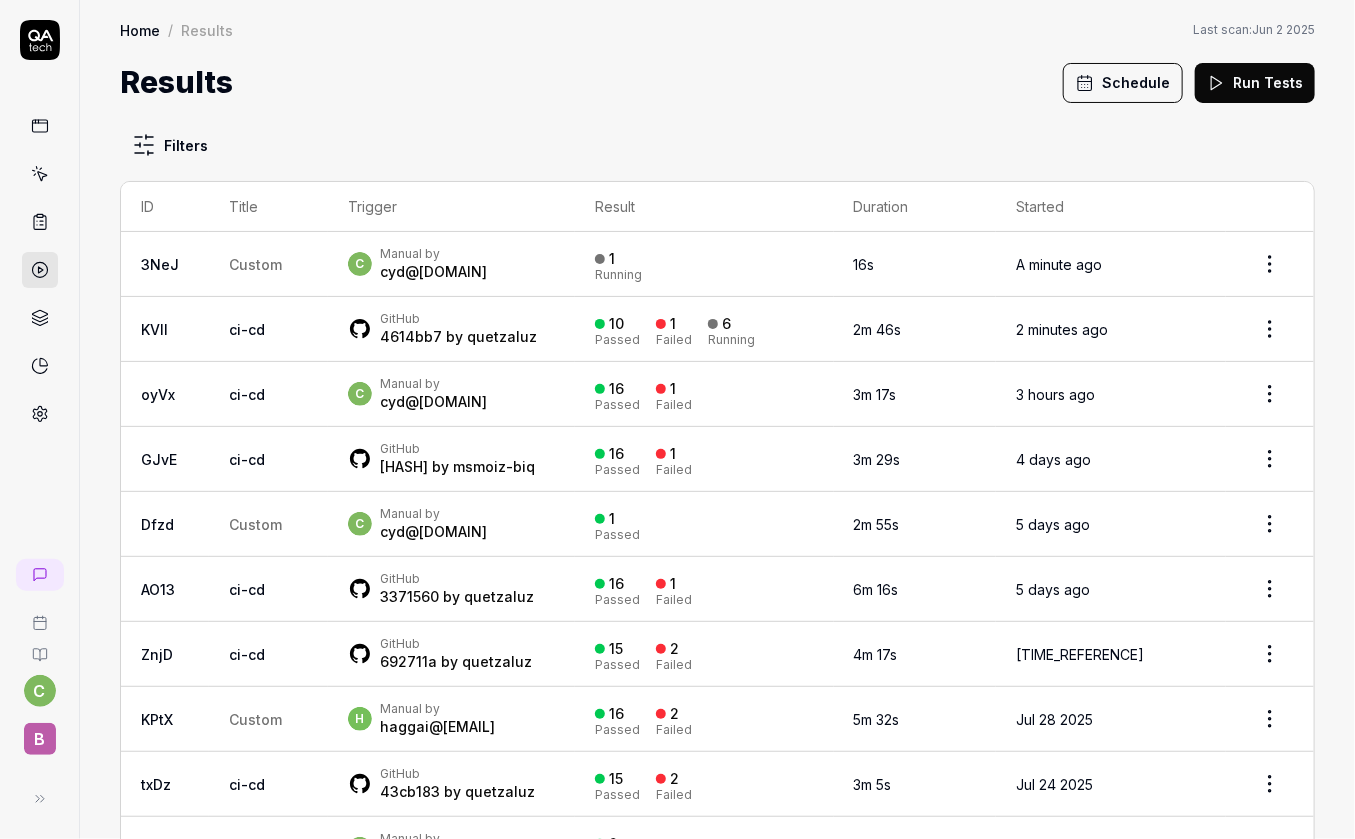 click on "10 Passed 1 Failed 6 Running" at bounding box center [704, 329] 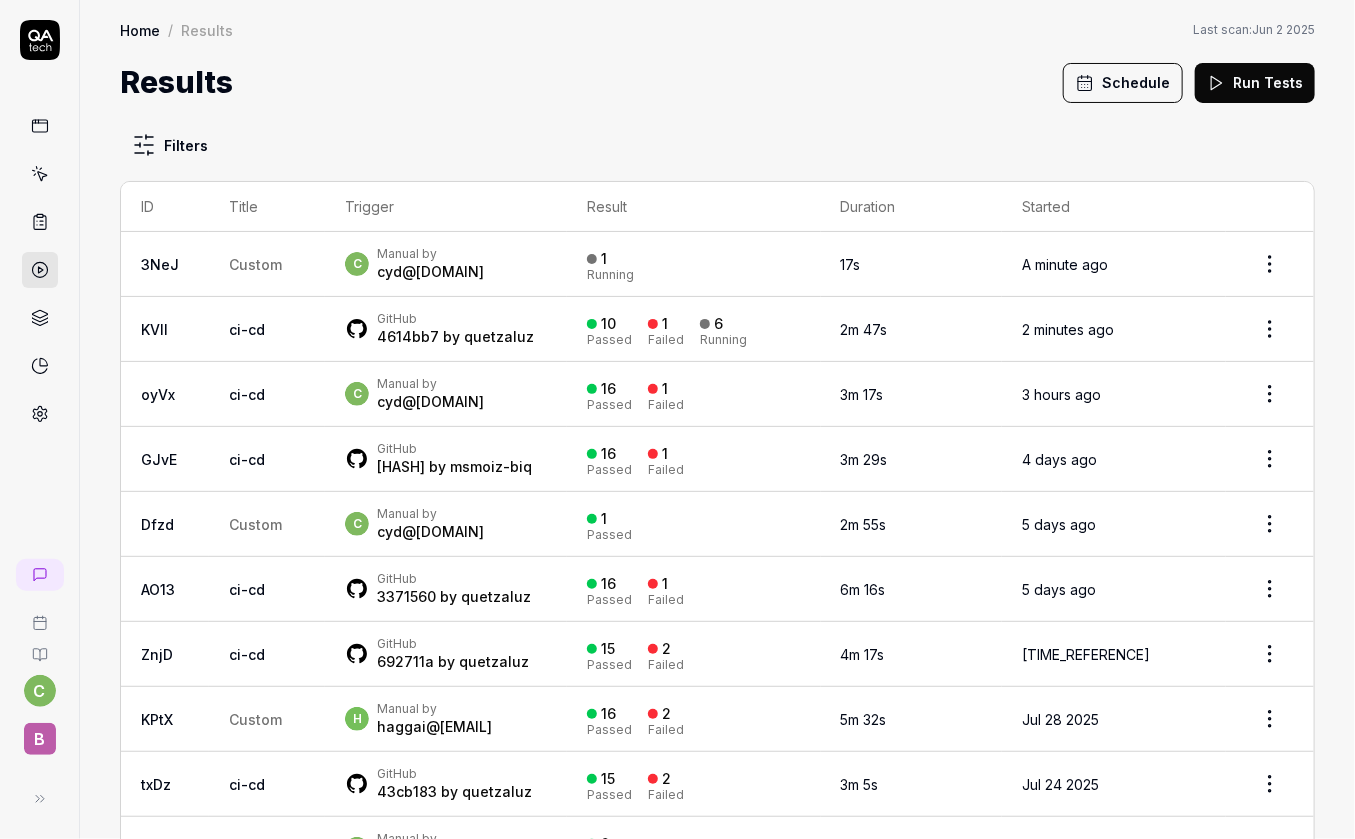 click on "10 Passed 1 Failed 6 Running" at bounding box center (694, 329) 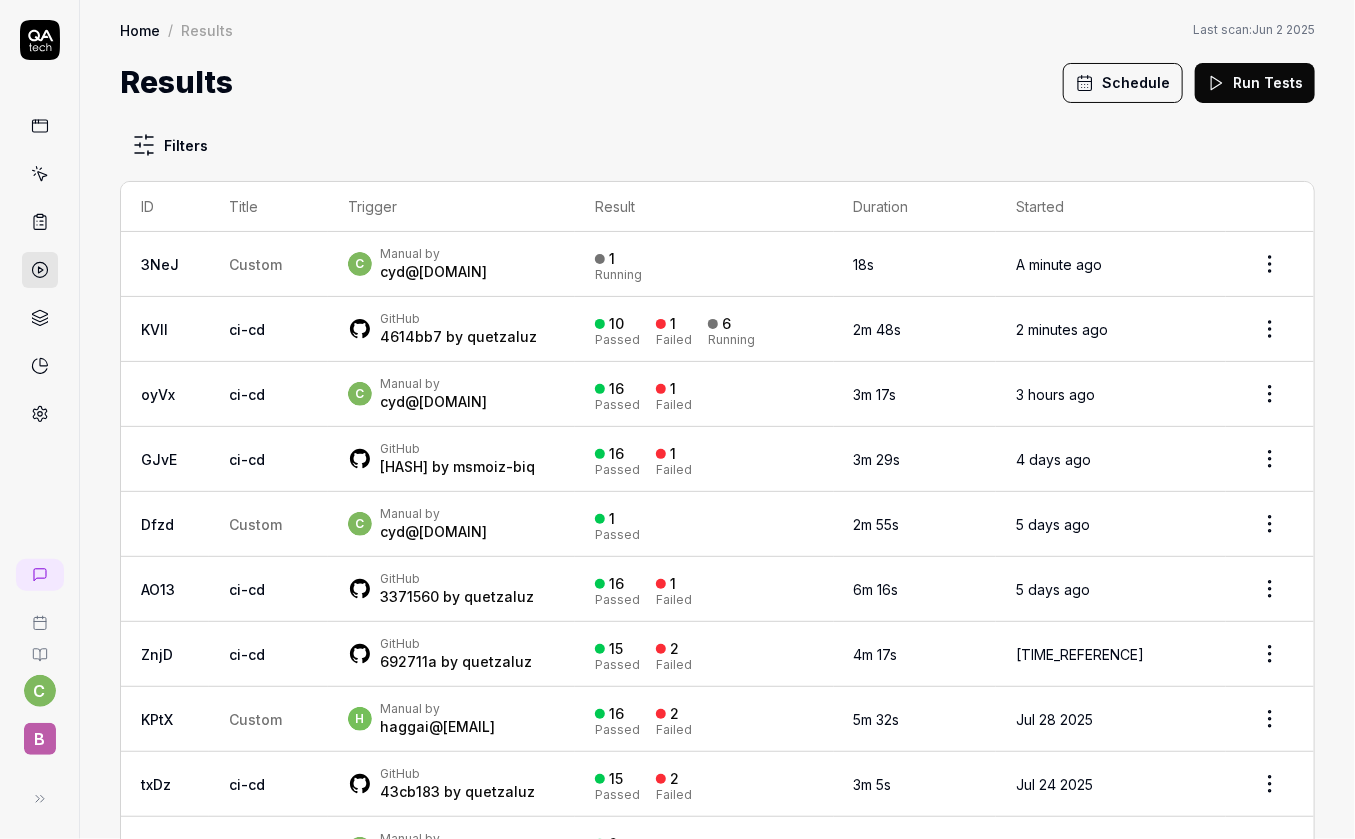 click on "10 Passed 1 Failed 6 Running" at bounding box center (704, 329) 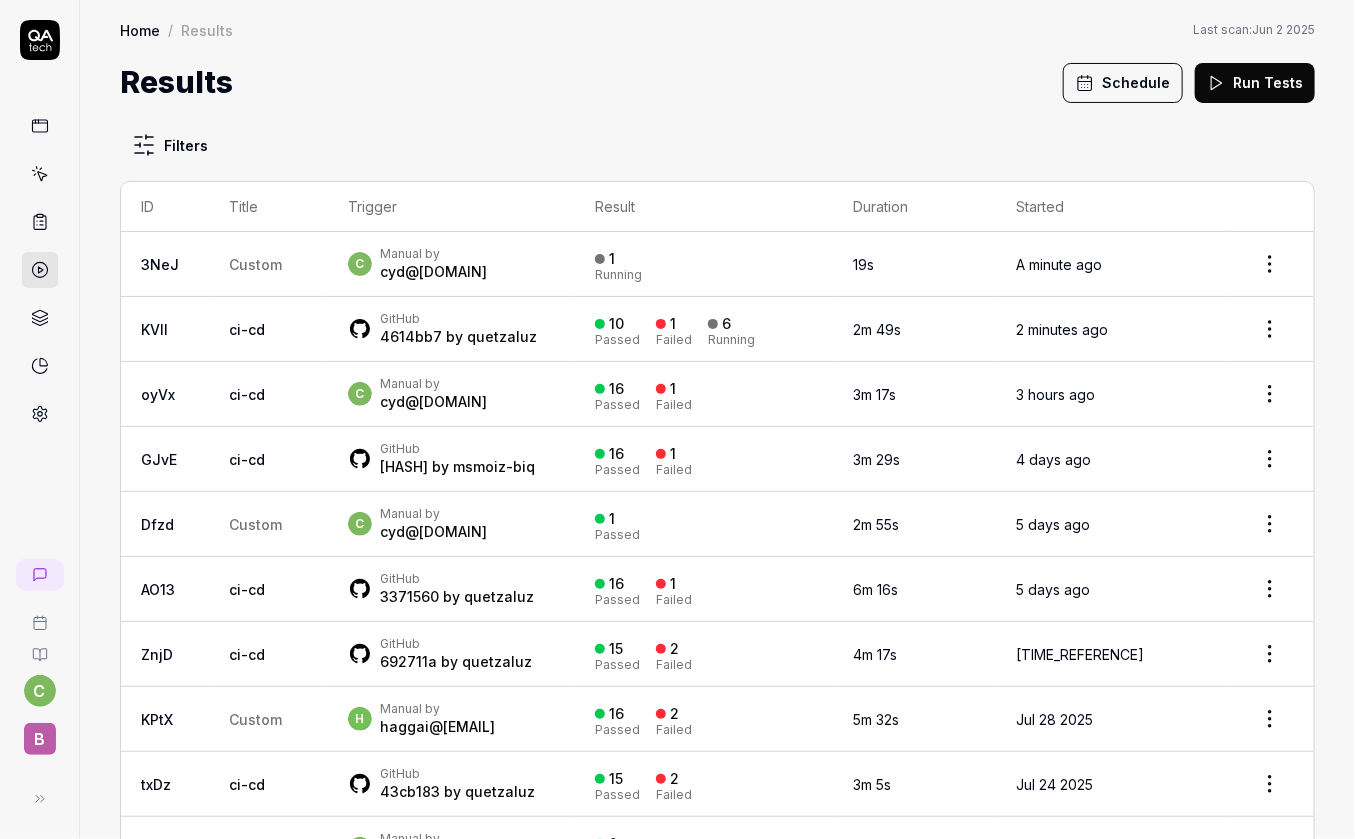 click on "10 Passed 1 Failed 6 Running" at bounding box center [704, 329] 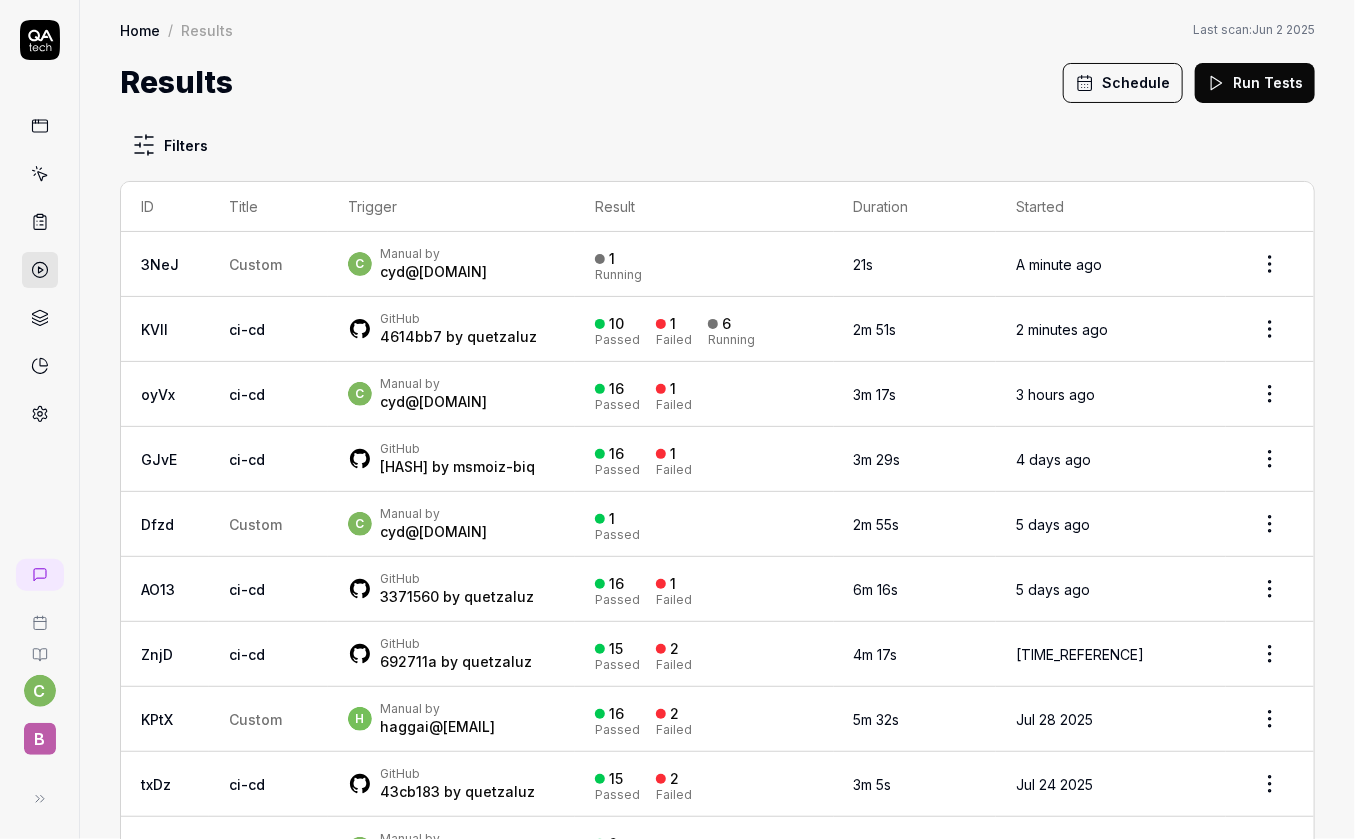 click on "c B Home / Results Home / Results Last scan:  Jun 2 2025 Results Schedule Run Tests Filters ID Title Trigger Result Duration Started 3NeJ Custom c Manual by [EMAIL] 1 Running 21s A minute ago KVll ci-cd  GitHub 4614bb7   by   quetzaluz 10 Passed 1 Failed 6 Running 2m 51s 2 minutes ago oyVx ci-cd c Manual by [EMAIL] 16 Passed 1 Failed 3m 17s 3 hours ago GJvE ci-cd  GitHub 68e794b   by   [NAME] 16 Passed 1 Failed 3m 29s 4 days ago Dfzd Custom c Manual by [EMAIL] 1 Passed 2m 55s 5 days ago AO13 ci-cd  GitHub 3371560   by   quetzaluz 16 Passed 1 Failed 6m 16s 5 days ago ZnjD ci-cd  GitHub 692711a   by   quetzaluz 15 Passed 2 Failed 4m 17s 1 week ago KPtX Custom h Manual by [EMAIL] 16 Passed 2 Failed 5m 32s Jul 28 2025 txDz ci-cd  GitHub 43cb183   by   quetzaluz 15 Passed 2 Failed 3m 5s Jul 24 2025 X3PL Custom c Manual by [EMAIL] 2 Passed 1m 43s Jul 23 2025 t9Hg ci-cd  GitHub 4998061   by   quetzaluz 14 Passed 3 Failed 7m 4s Jul 23 2025 o7qy ci-cd  GitHub 1221c97   by" at bounding box center (677, 419) 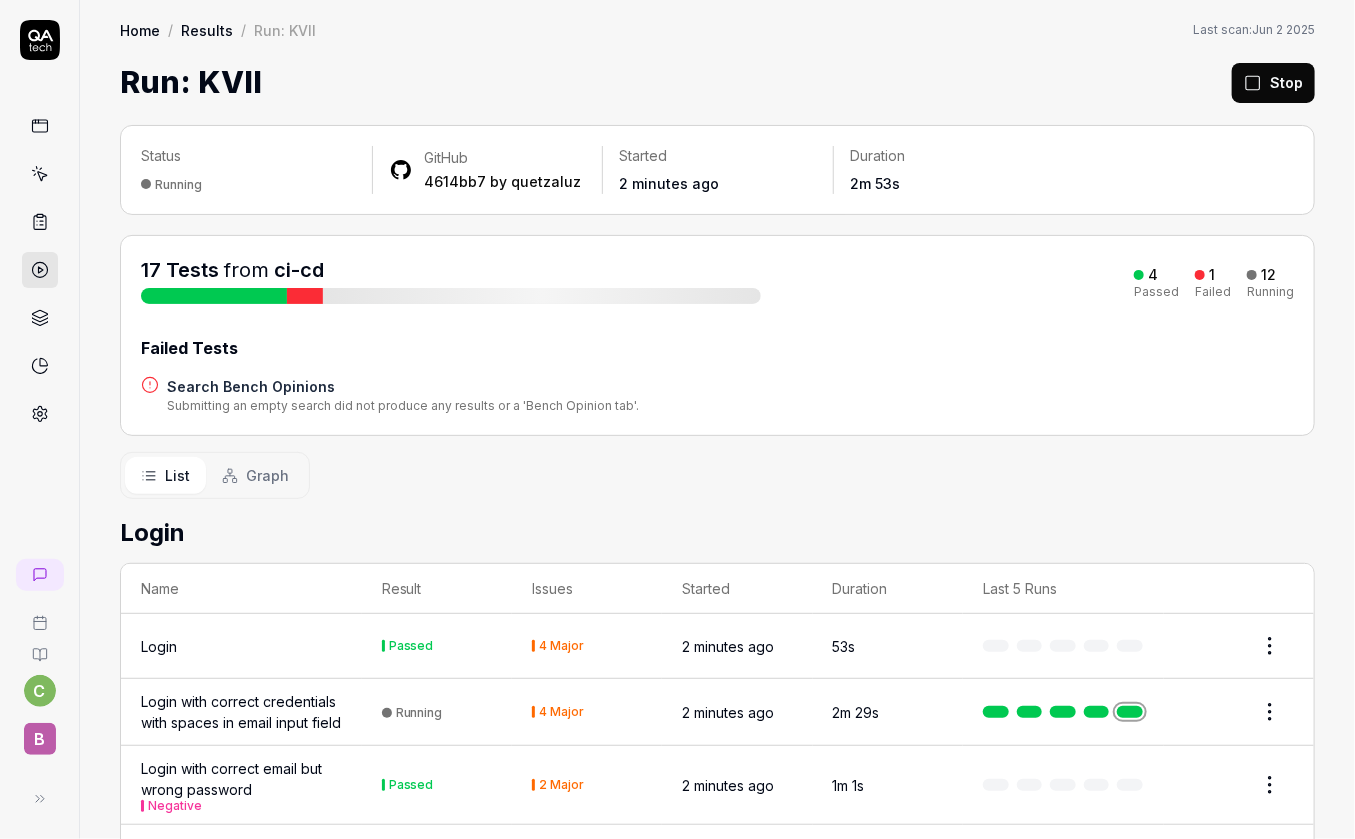 click on "Search Bench Opinions Submitting an empty search did not produce any results or a 'Bench Opinion tab'." at bounding box center [717, 395] 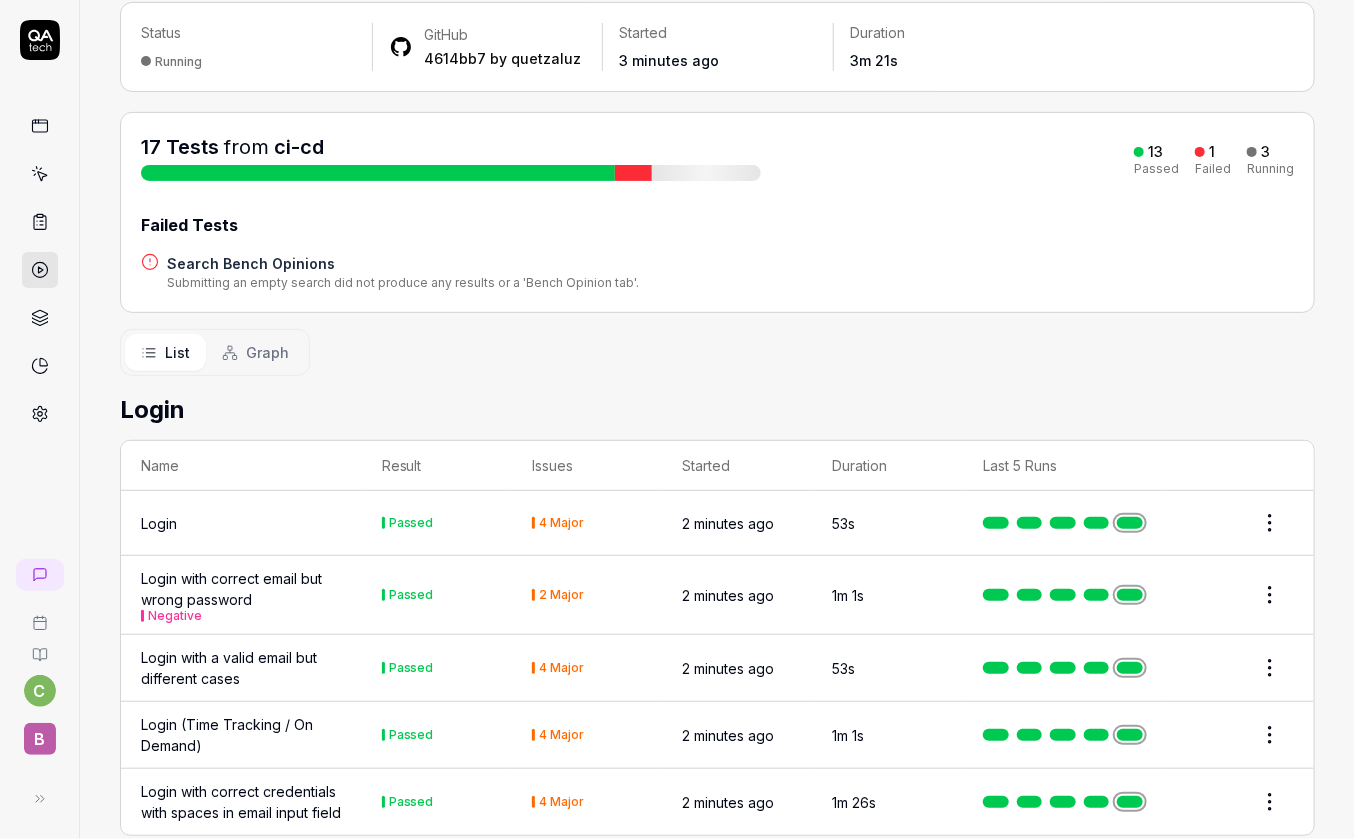 scroll, scrollTop: 0, scrollLeft: 0, axis: both 